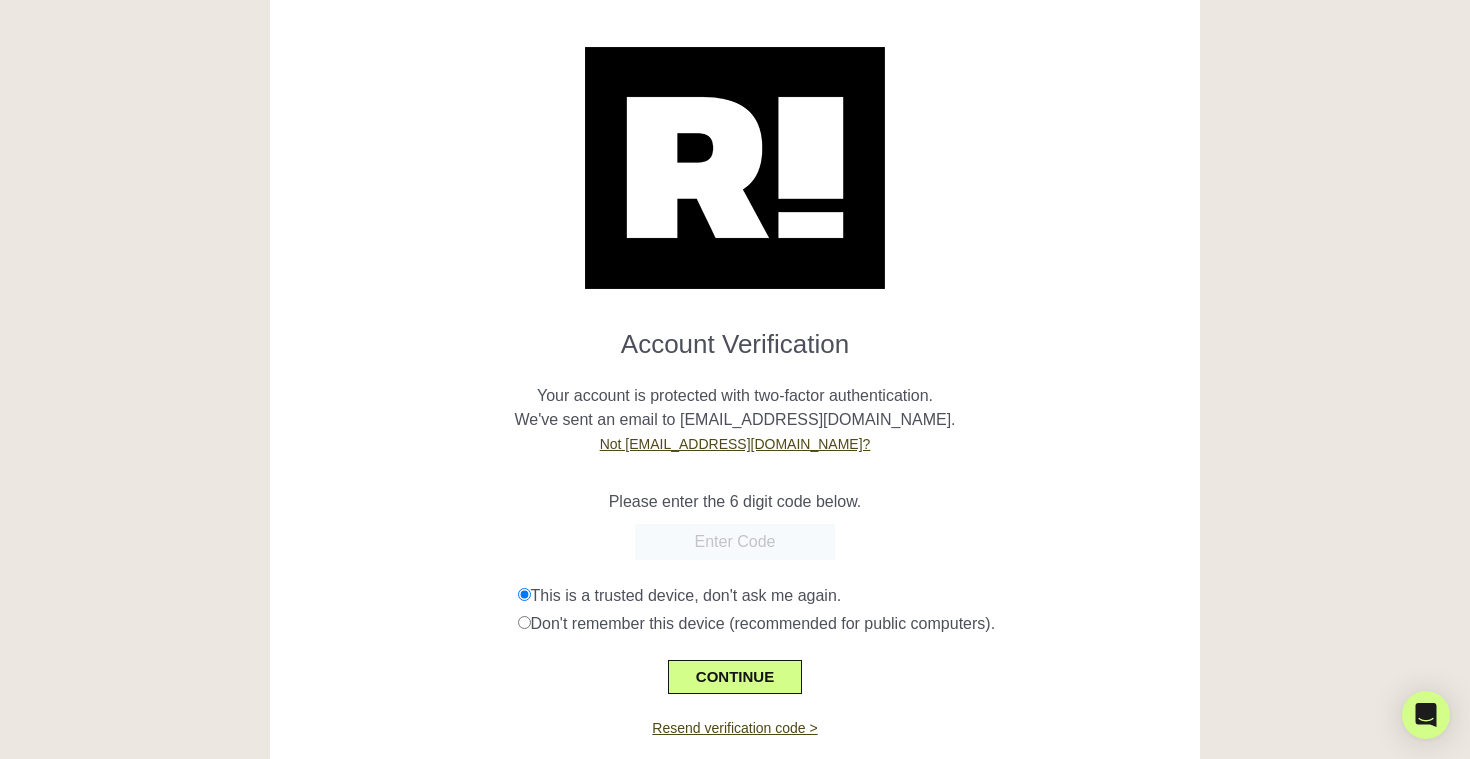 scroll, scrollTop: 83, scrollLeft: 0, axis: vertical 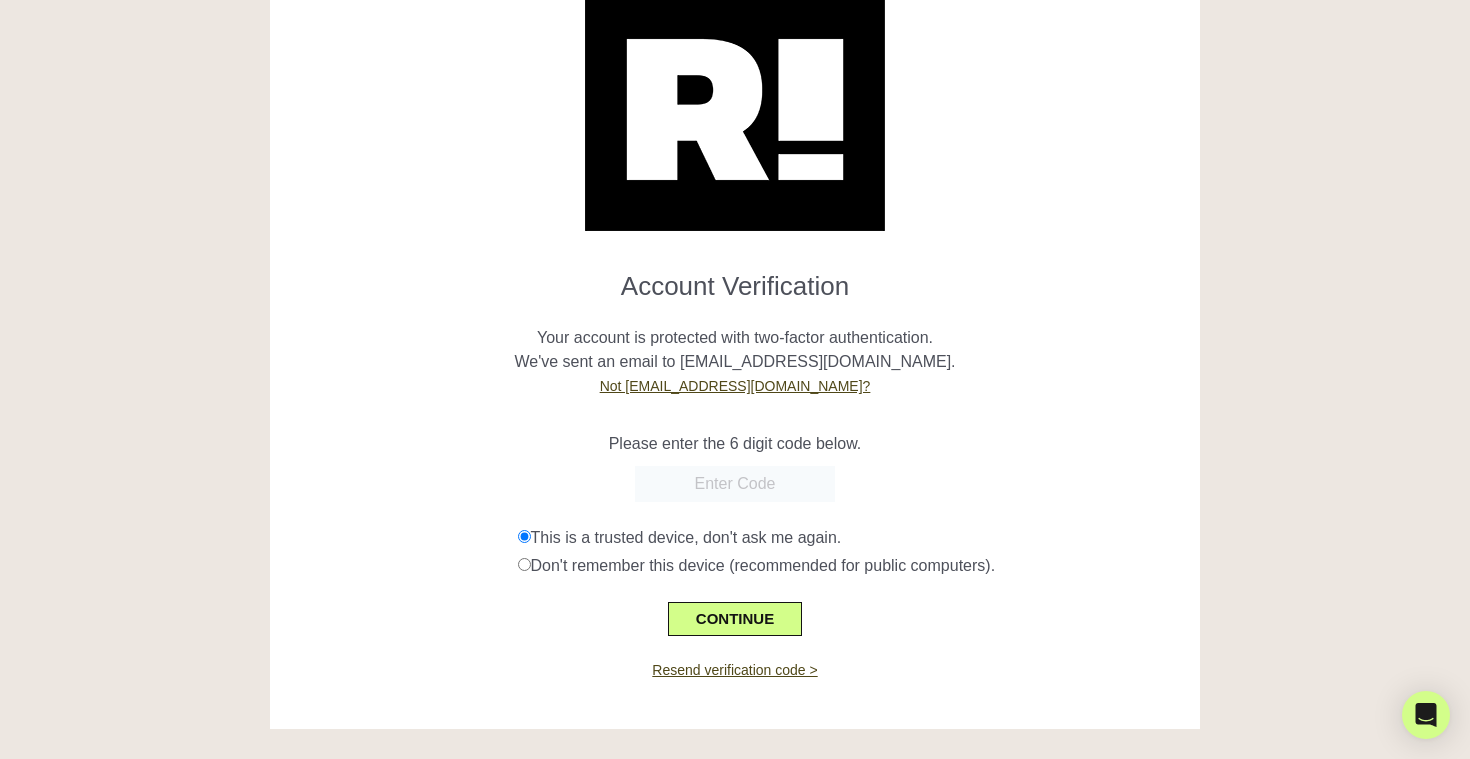 click at bounding box center (735, 484) 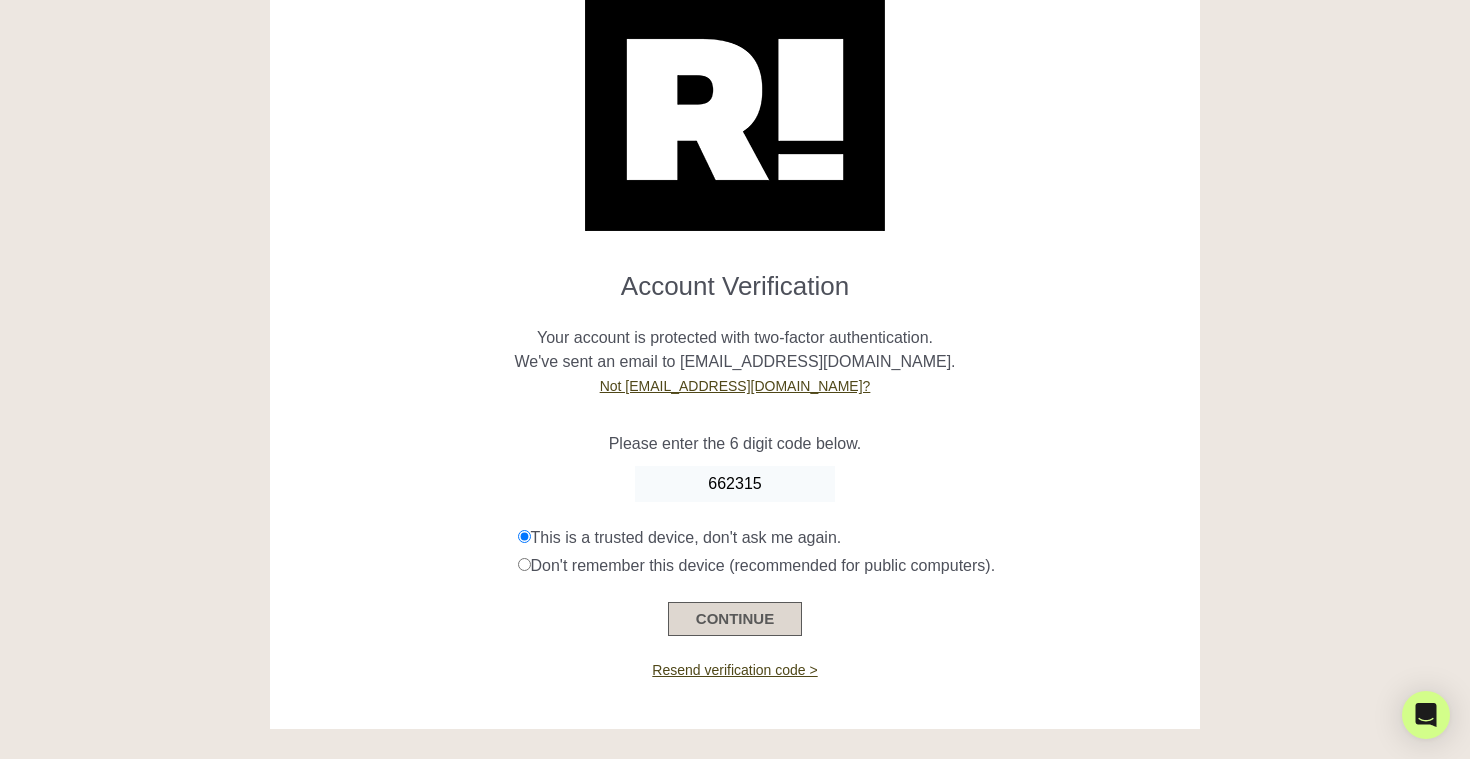 type on "662315" 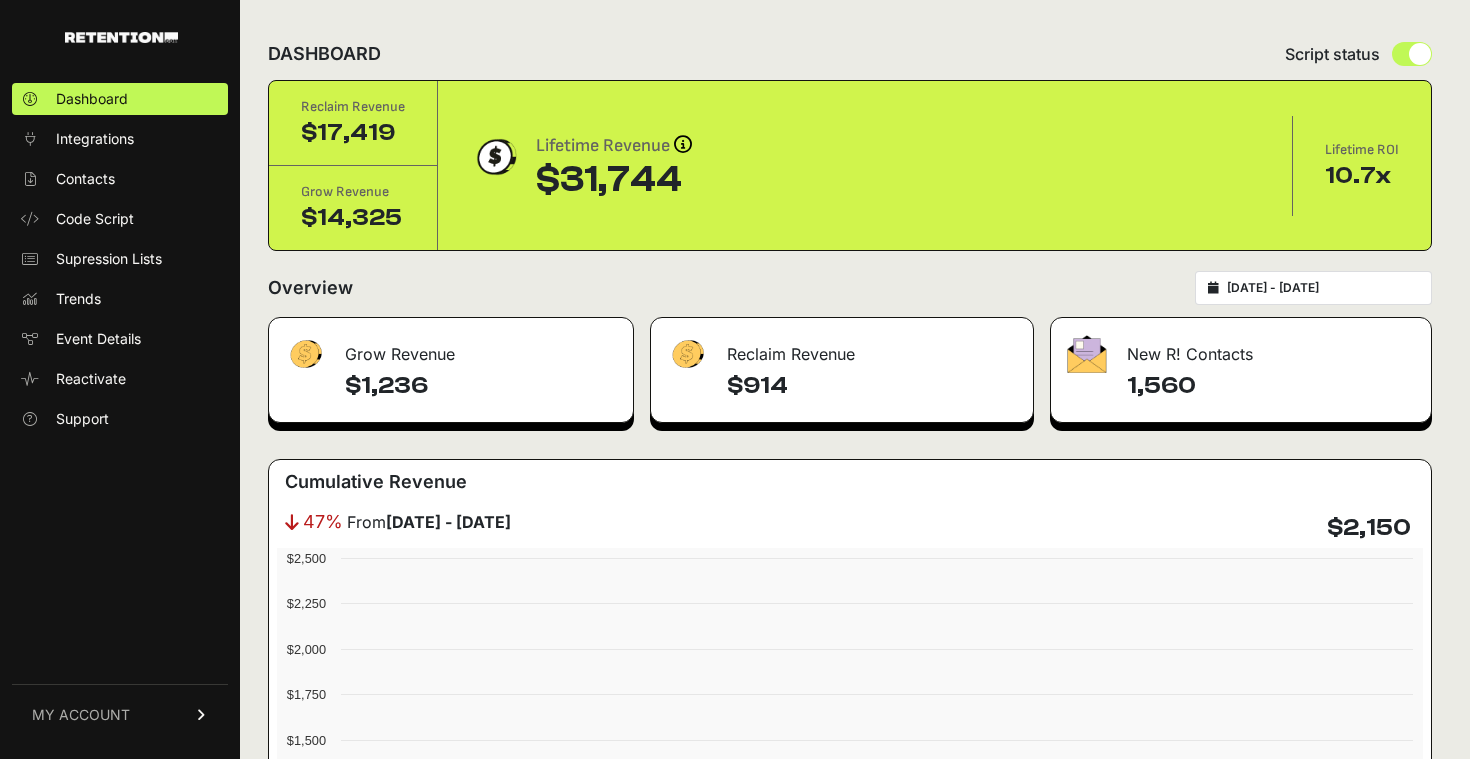 scroll, scrollTop: 0, scrollLeft: 0, axis: both 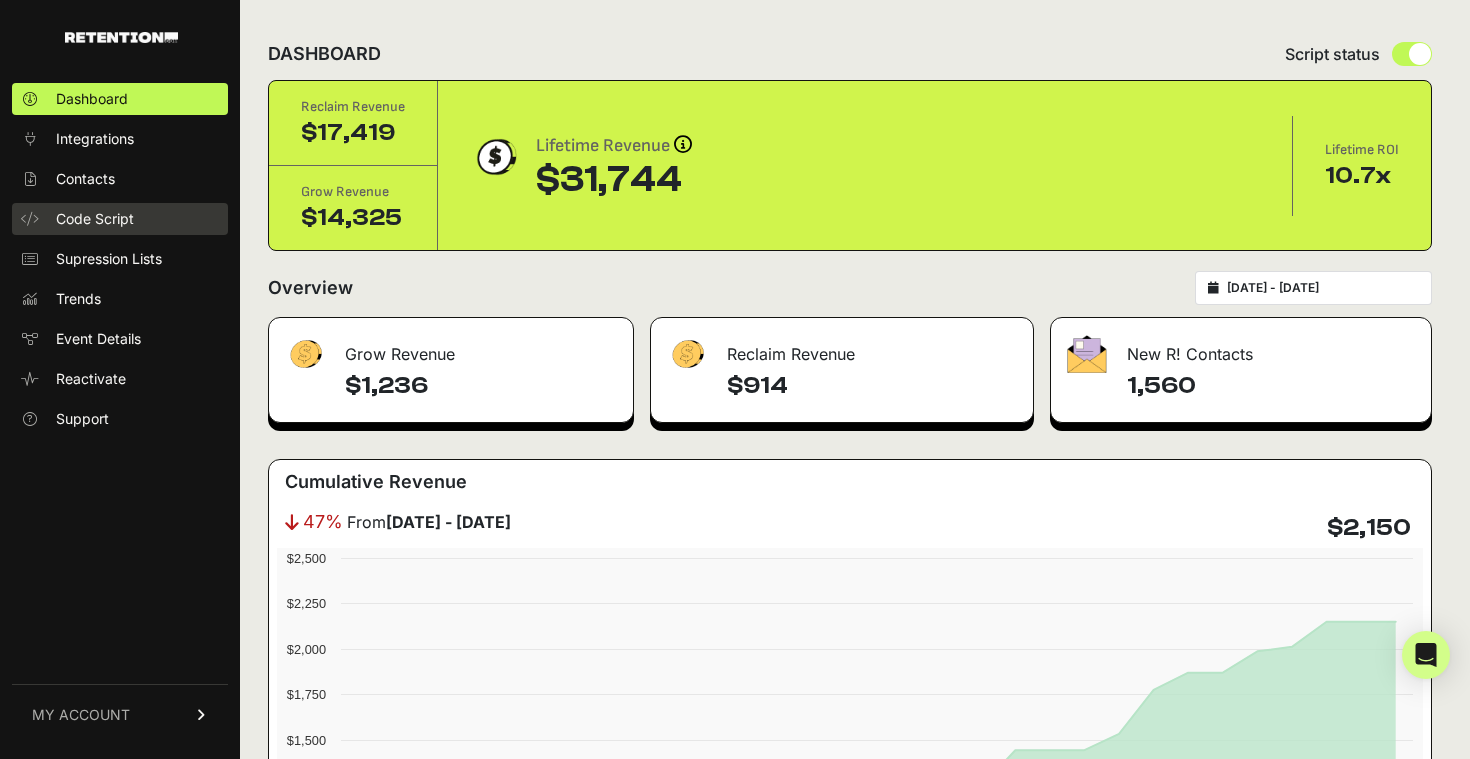click on "Code Script" at bounding box center (95, 219) 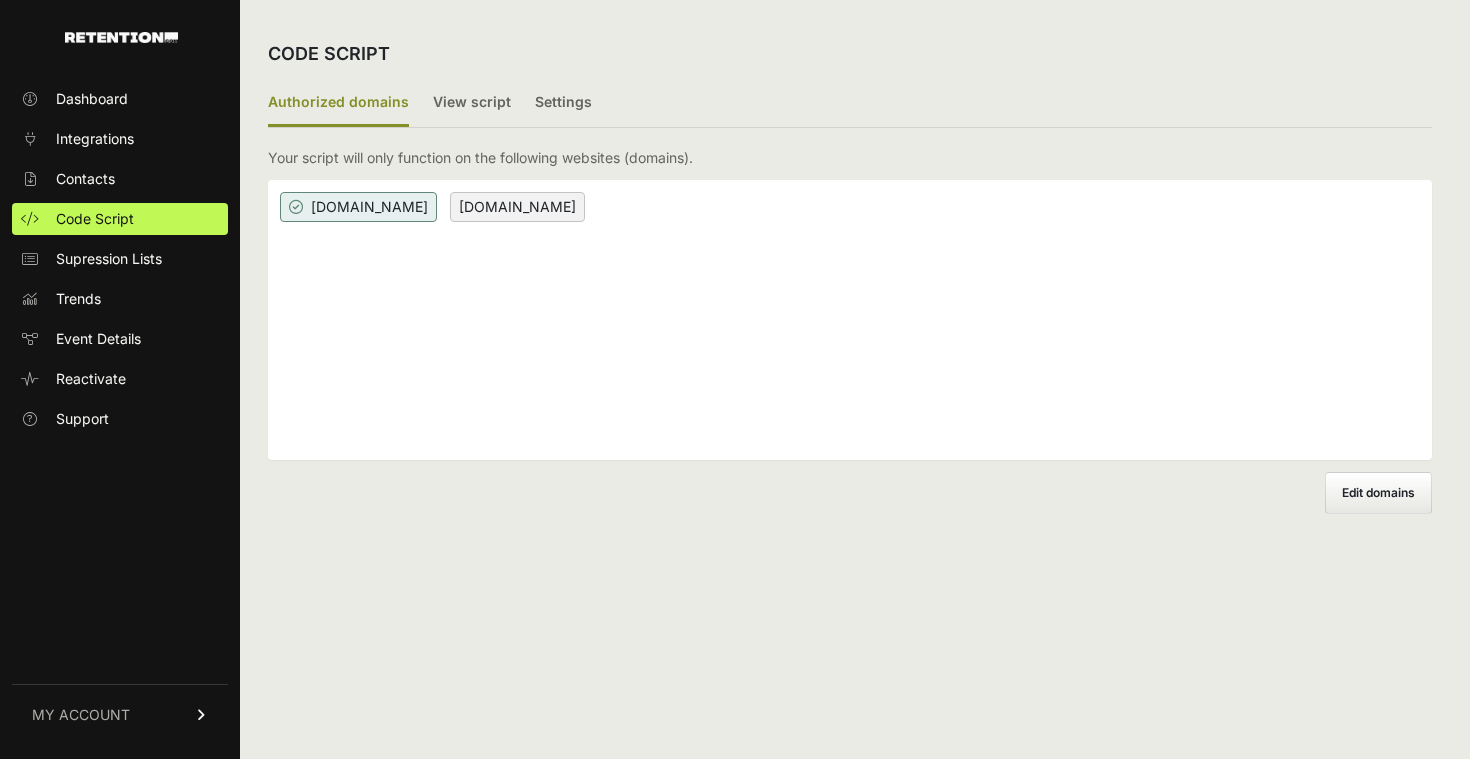 scroll, scrollTop: 0, scrollLeft: 0, axis: both 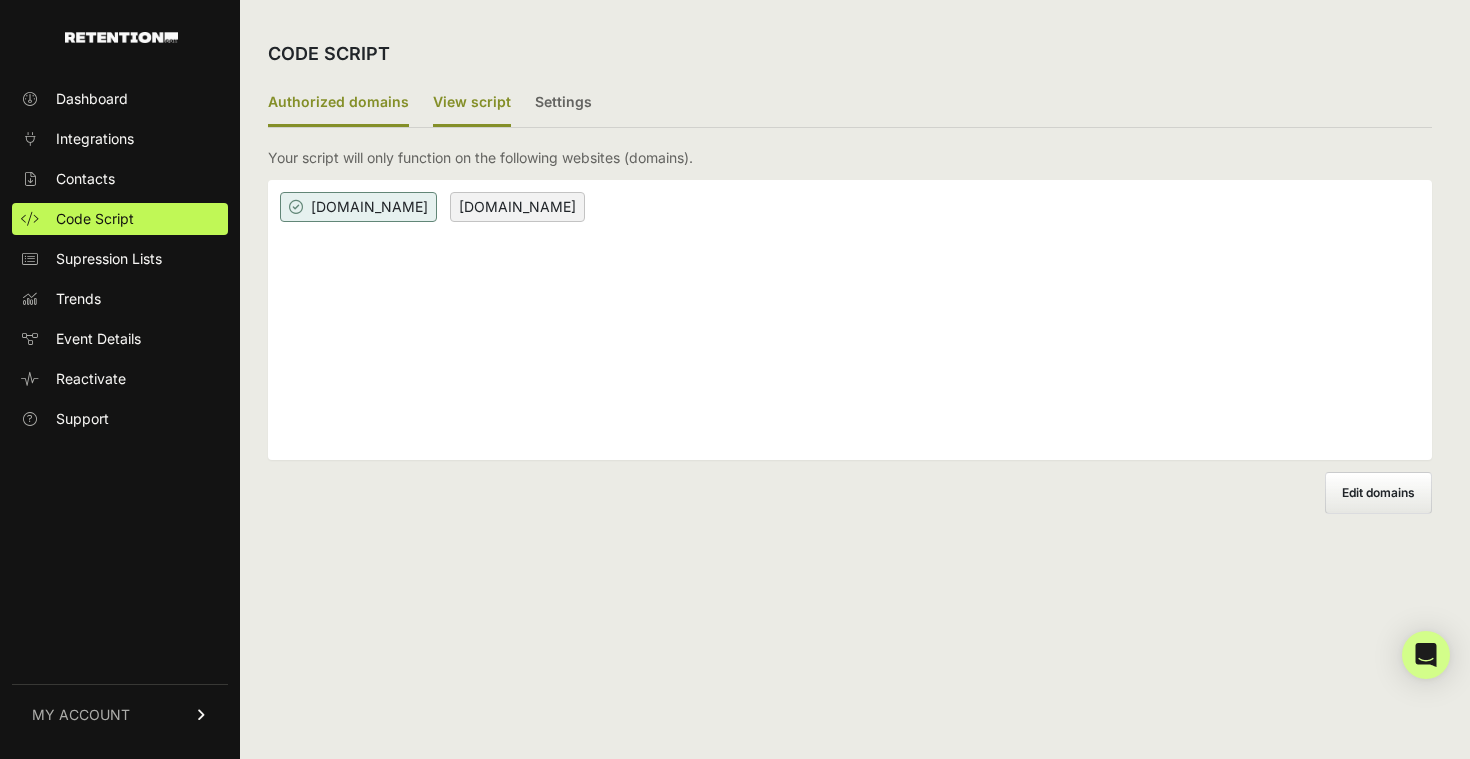 click on "View script" at bounding box center [472, 103] 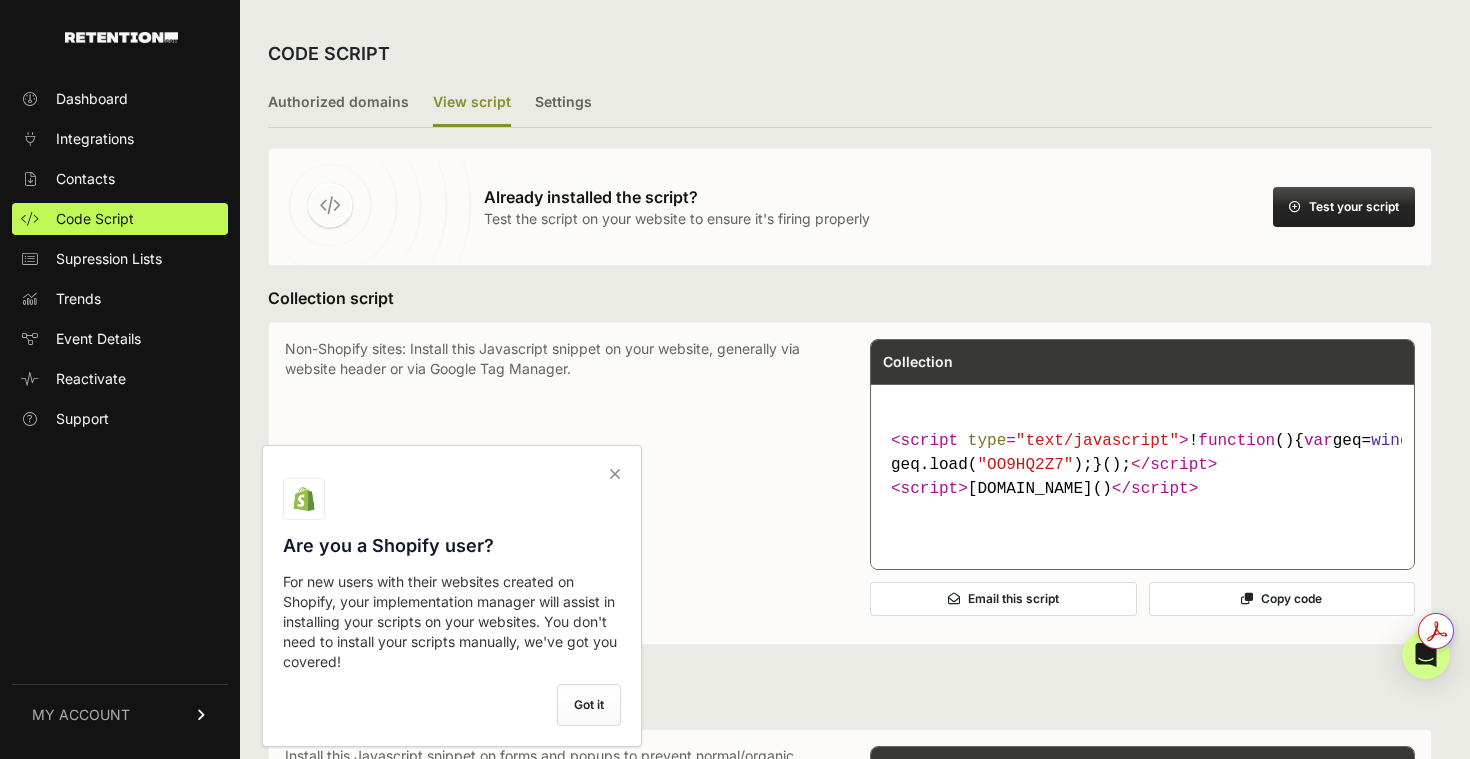 click at bounding box center [615, 474] 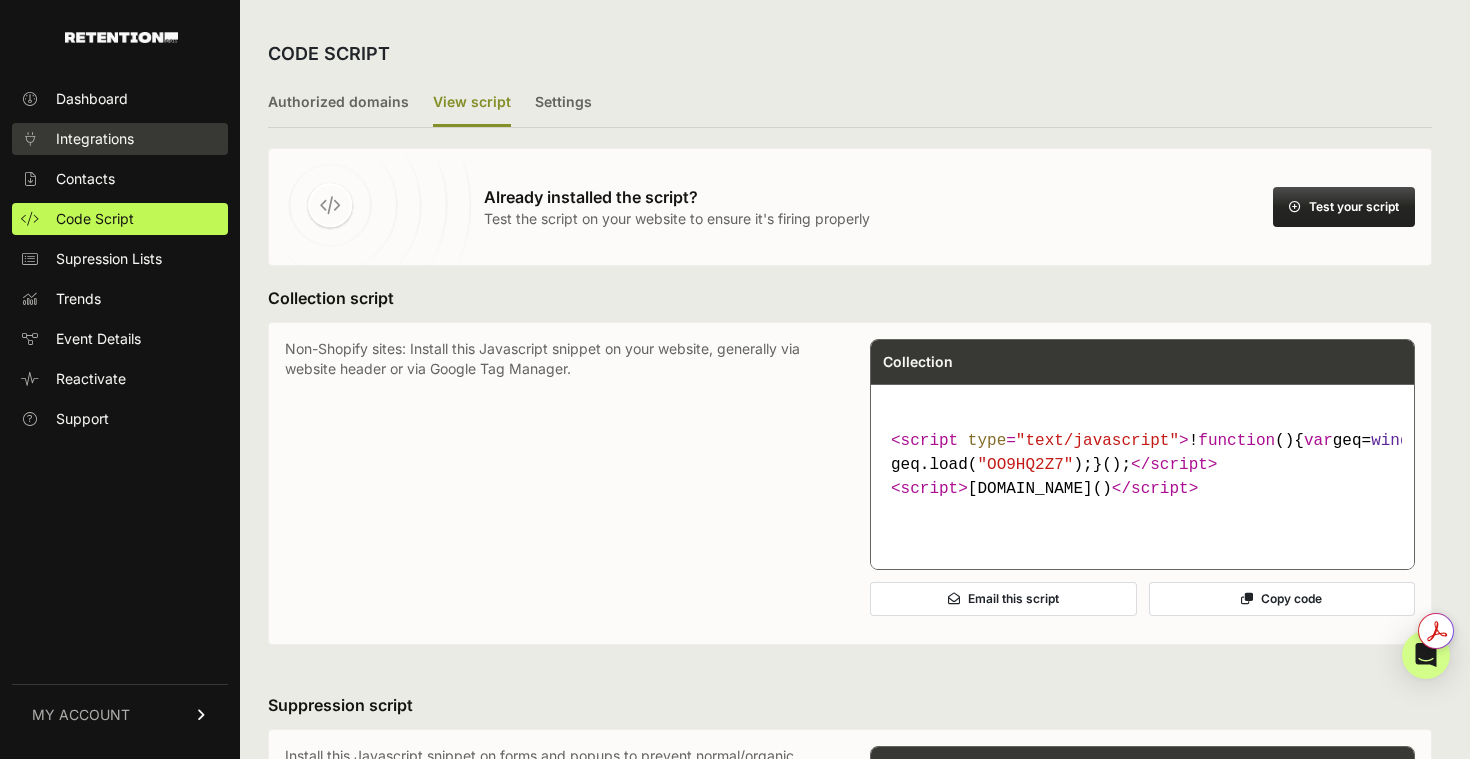 click on "Integrations" at bounding box center (95, 139) 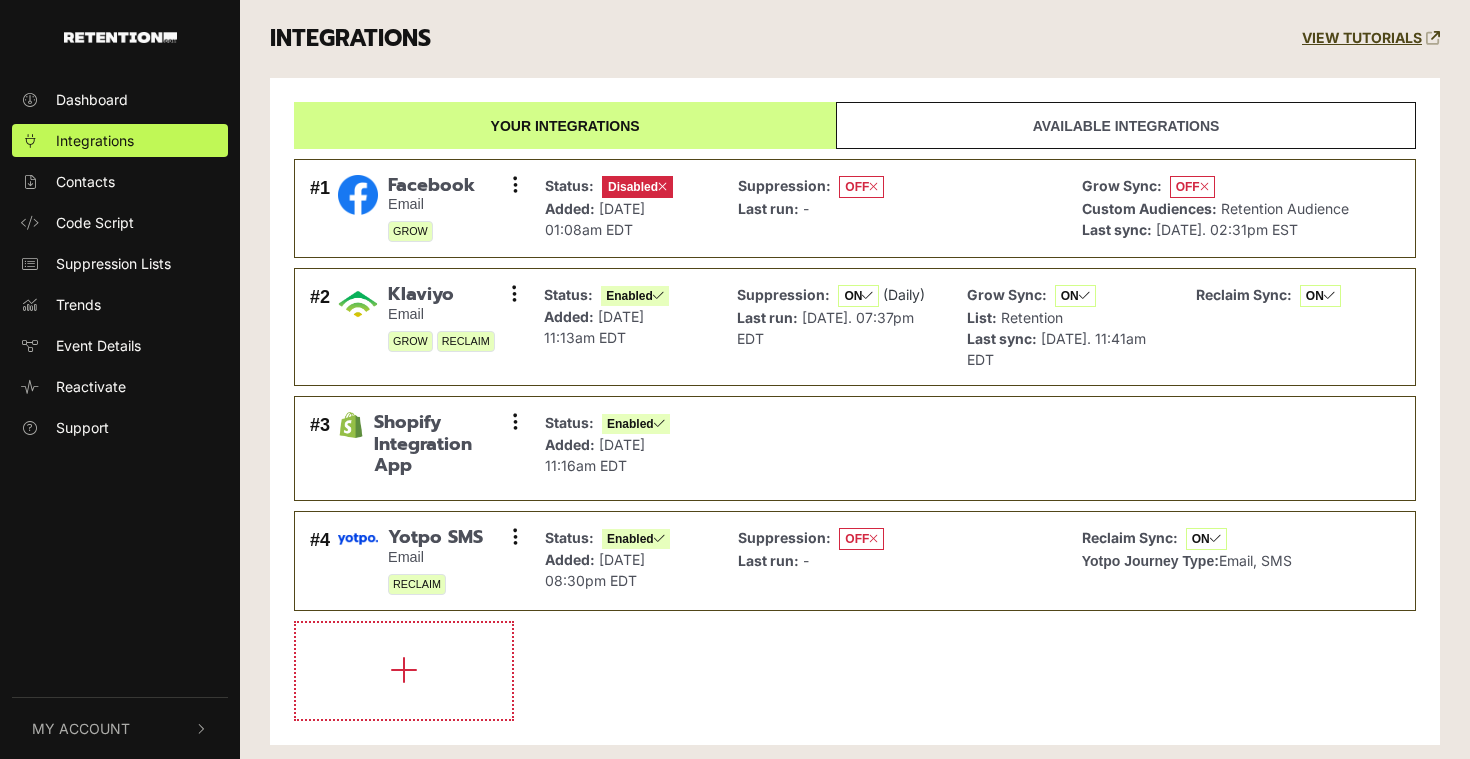 scroll, scrollTop: 0, scrollLeft: 0, axis: both 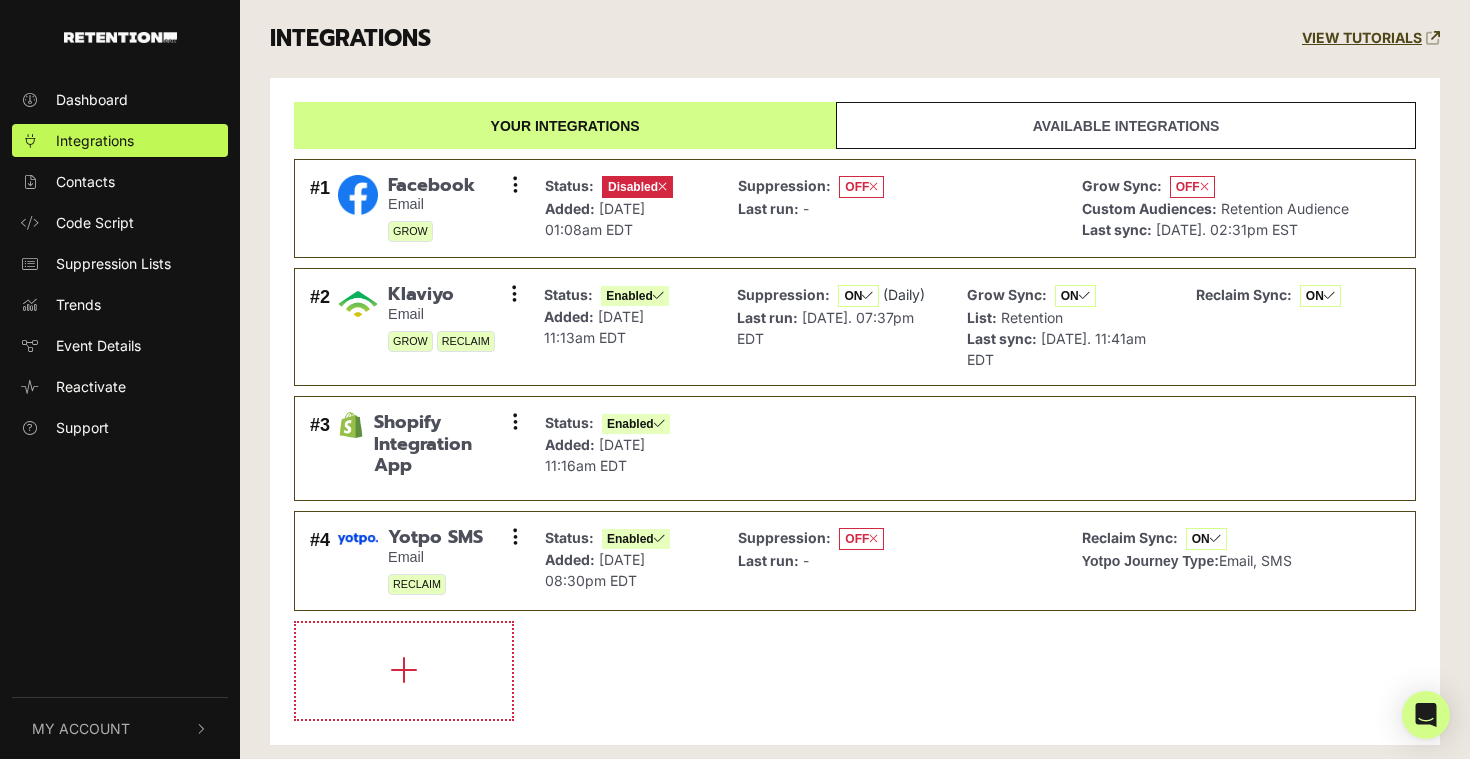 click on "Available integrations" at bounding box center (1126, 125) 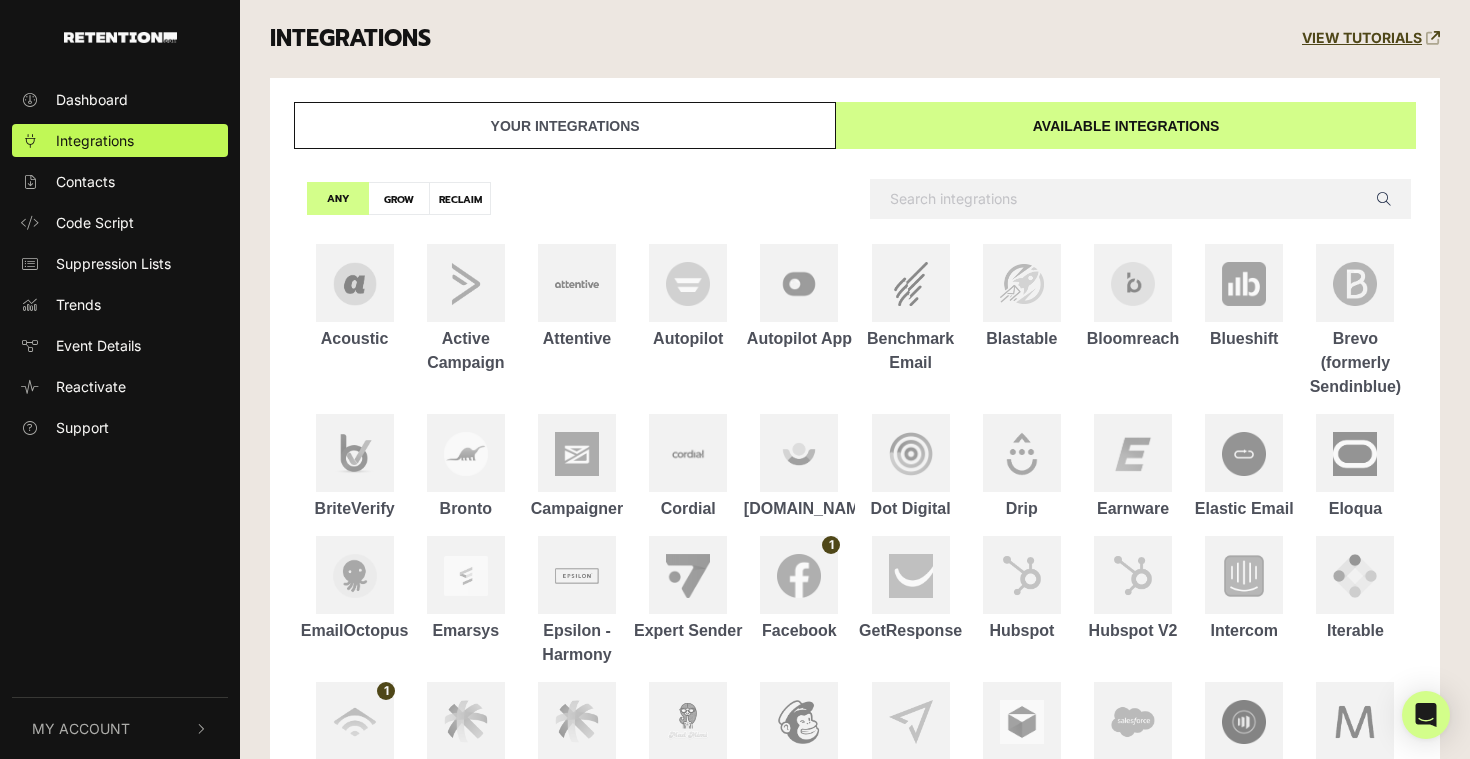 click on "Your integrations" at bounding box center [565, 125] 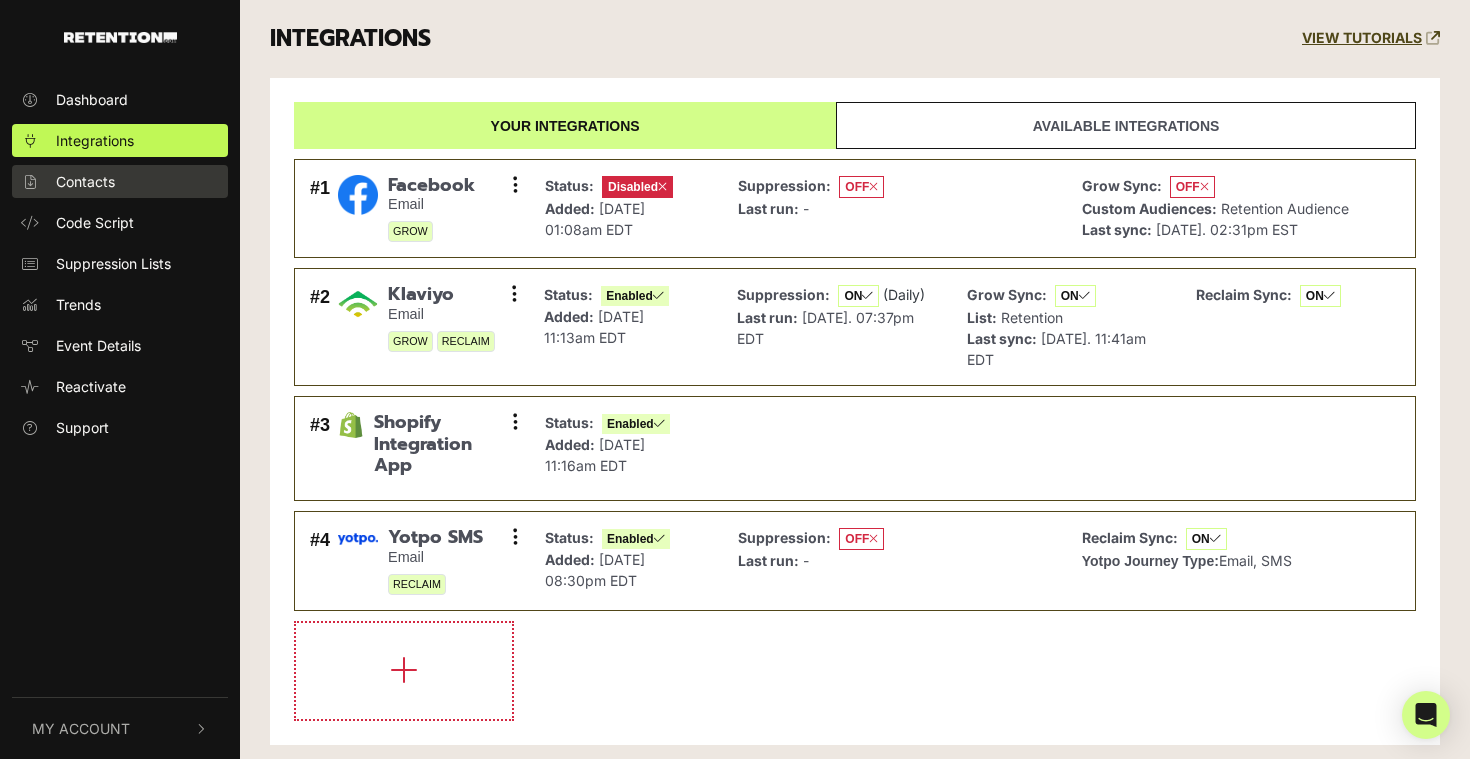 click on "Contacts" at bounding box center (120, 181) 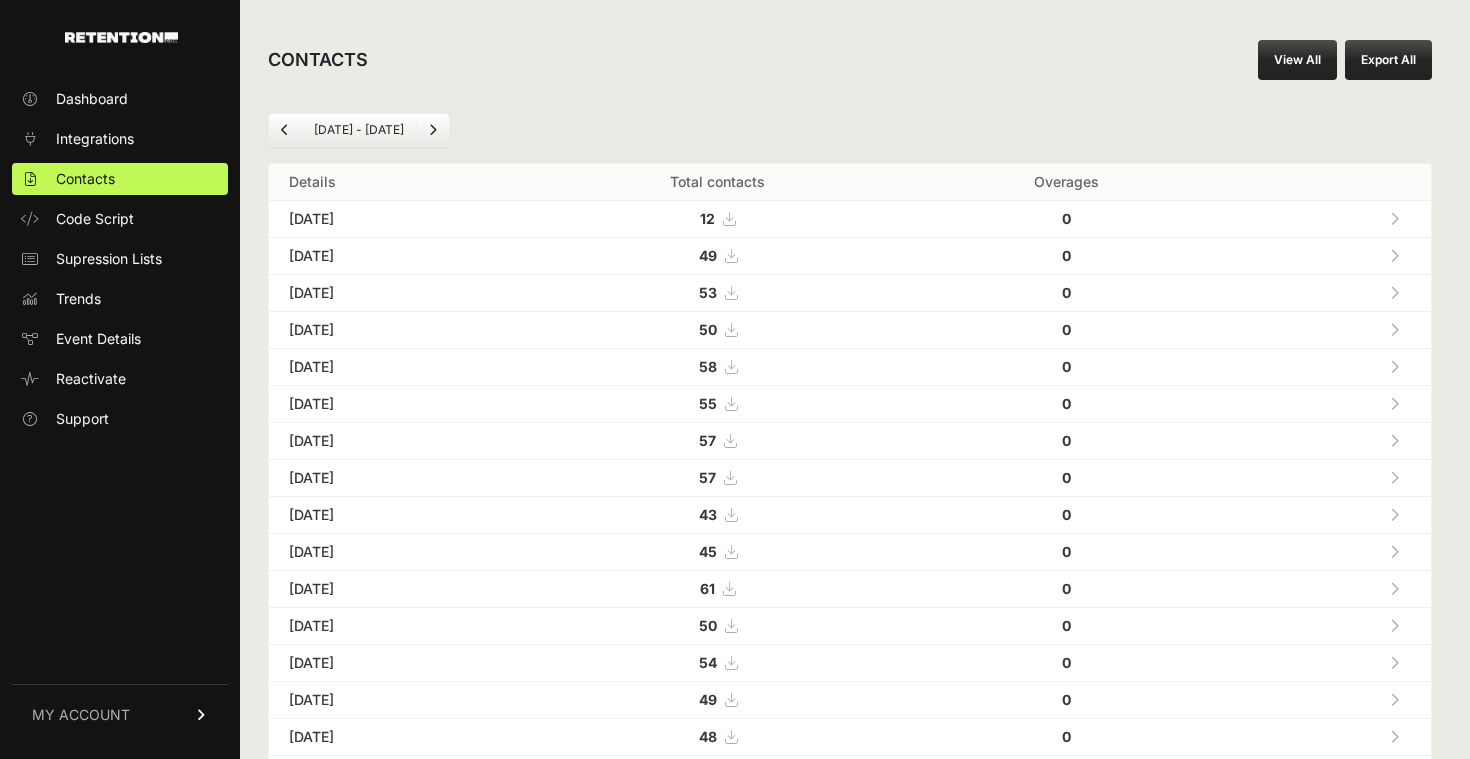 scroll, scrollTop: 0, scrollLeft: 0, axis: both 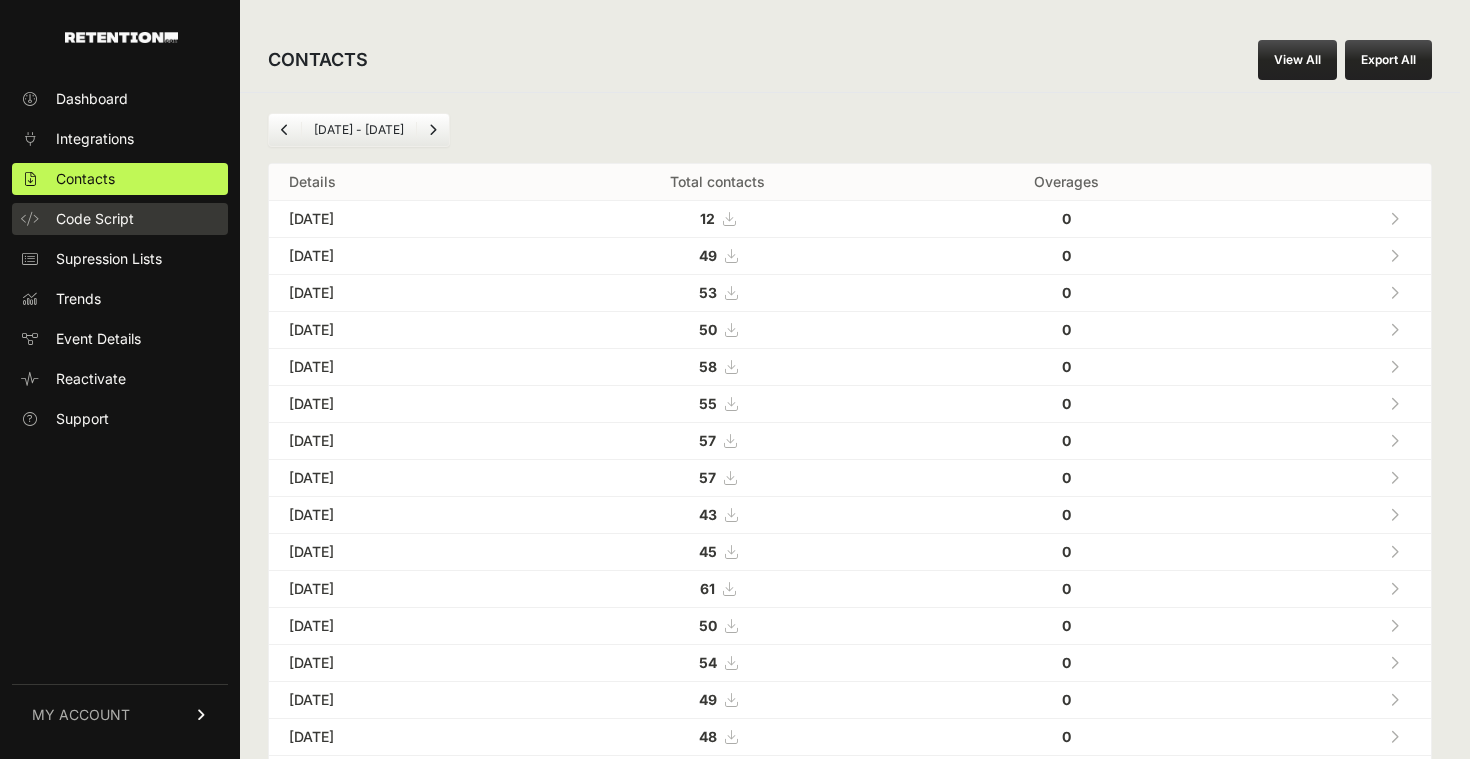 click on "Code Script" at bounding box center (120, 219) 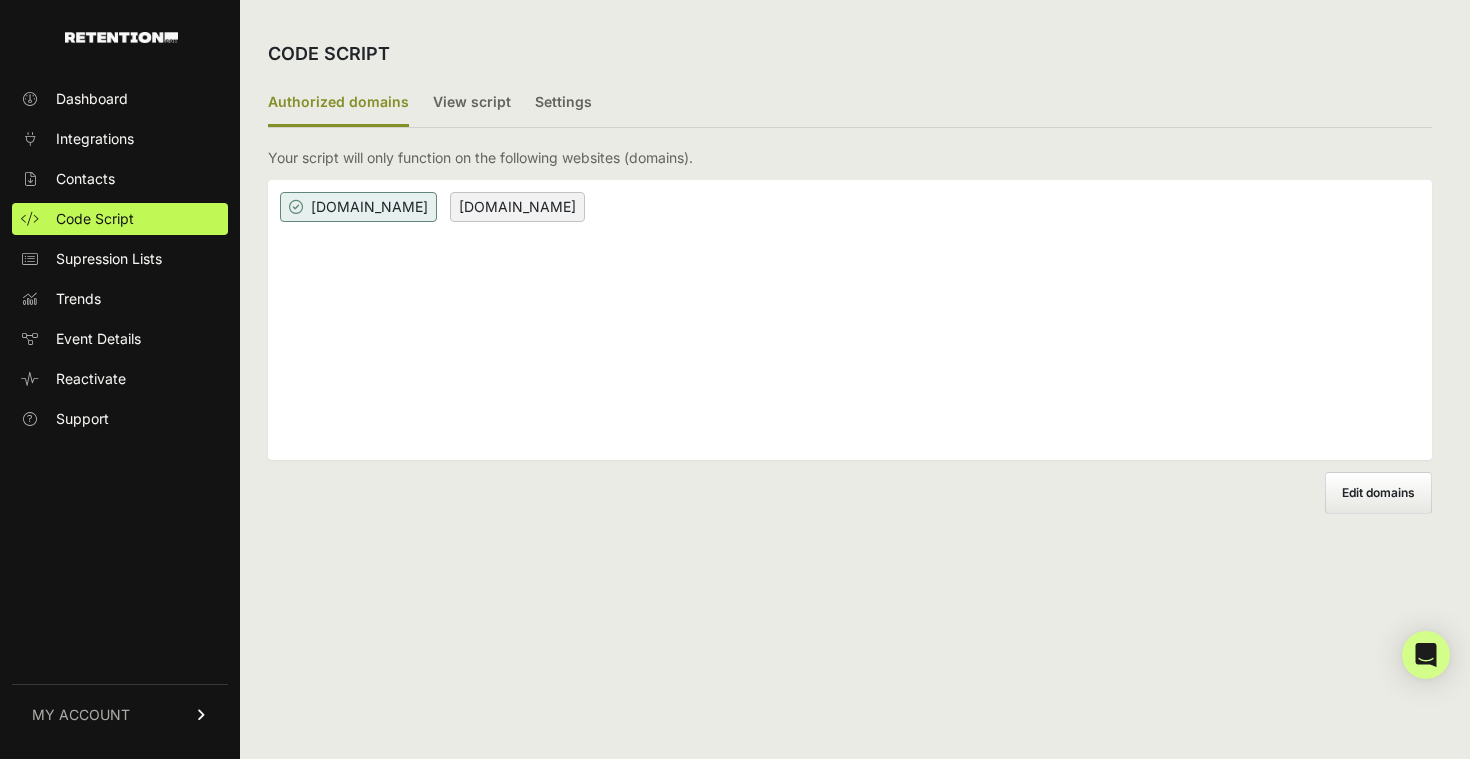 scroll, scrollTop: 0, scrollLeft: 0, axis: both 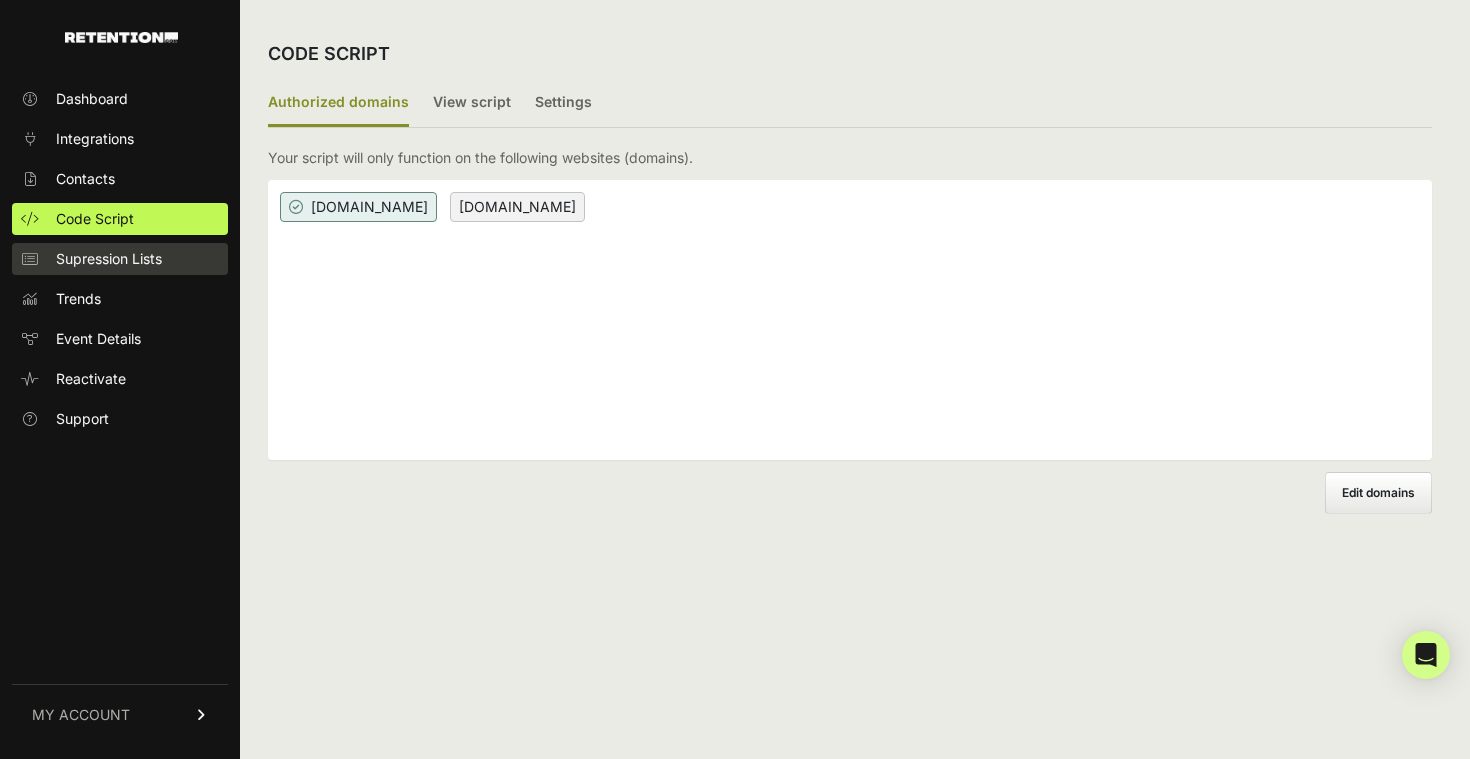 click on "Supression Lists" at bounding box center [109, 259] 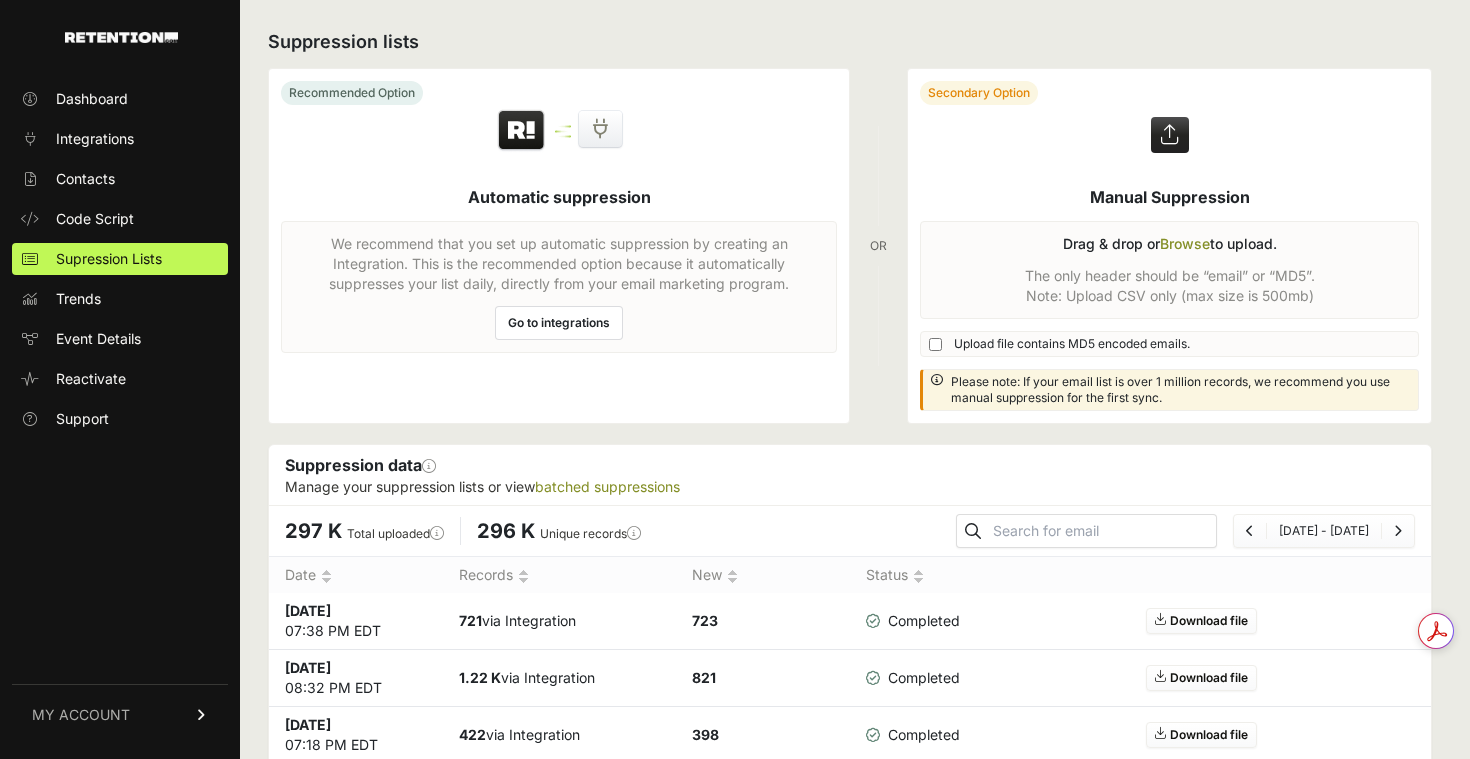 scroll, scrollTop: 0, scrollLeft: 0, axis: both 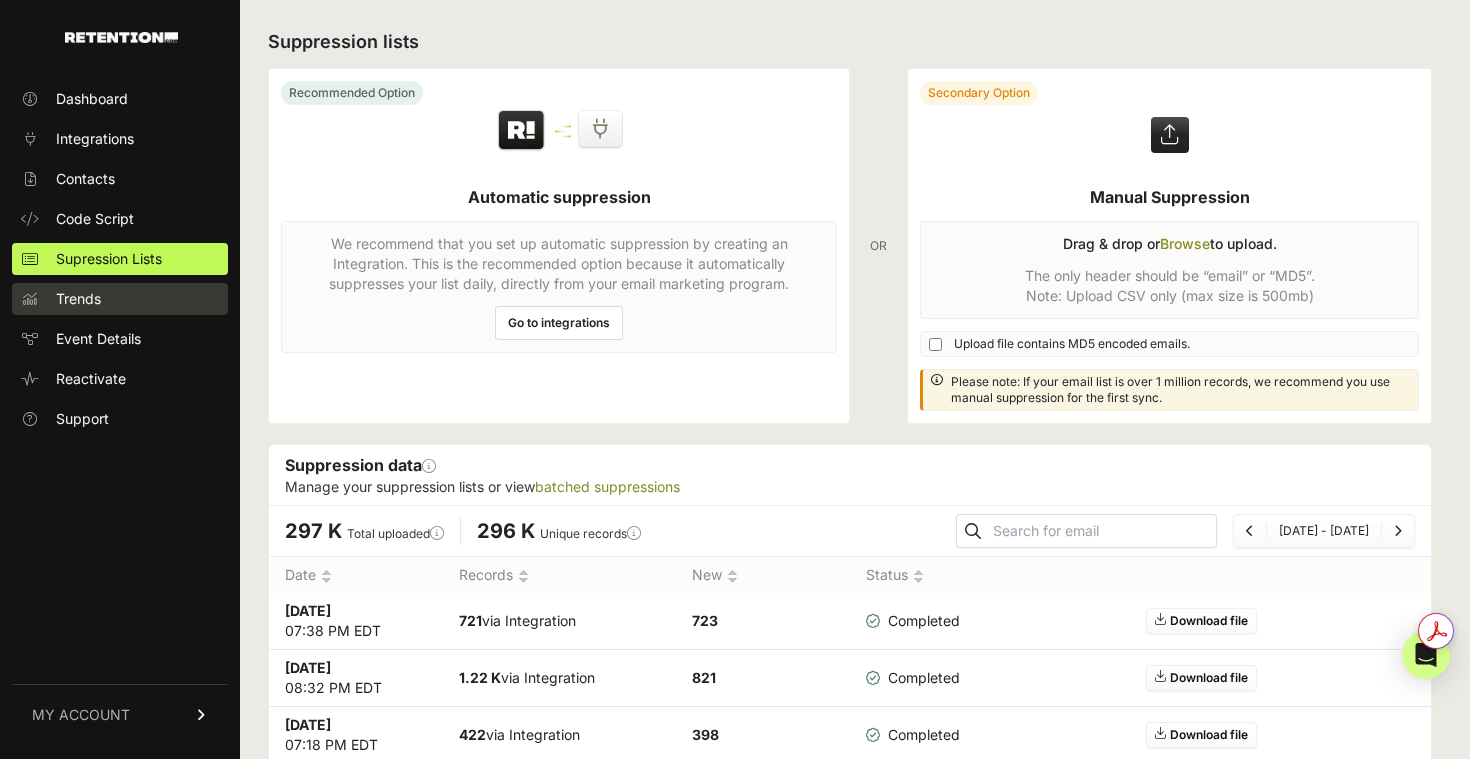 click on "Trends" at bounding box center (78, 299) 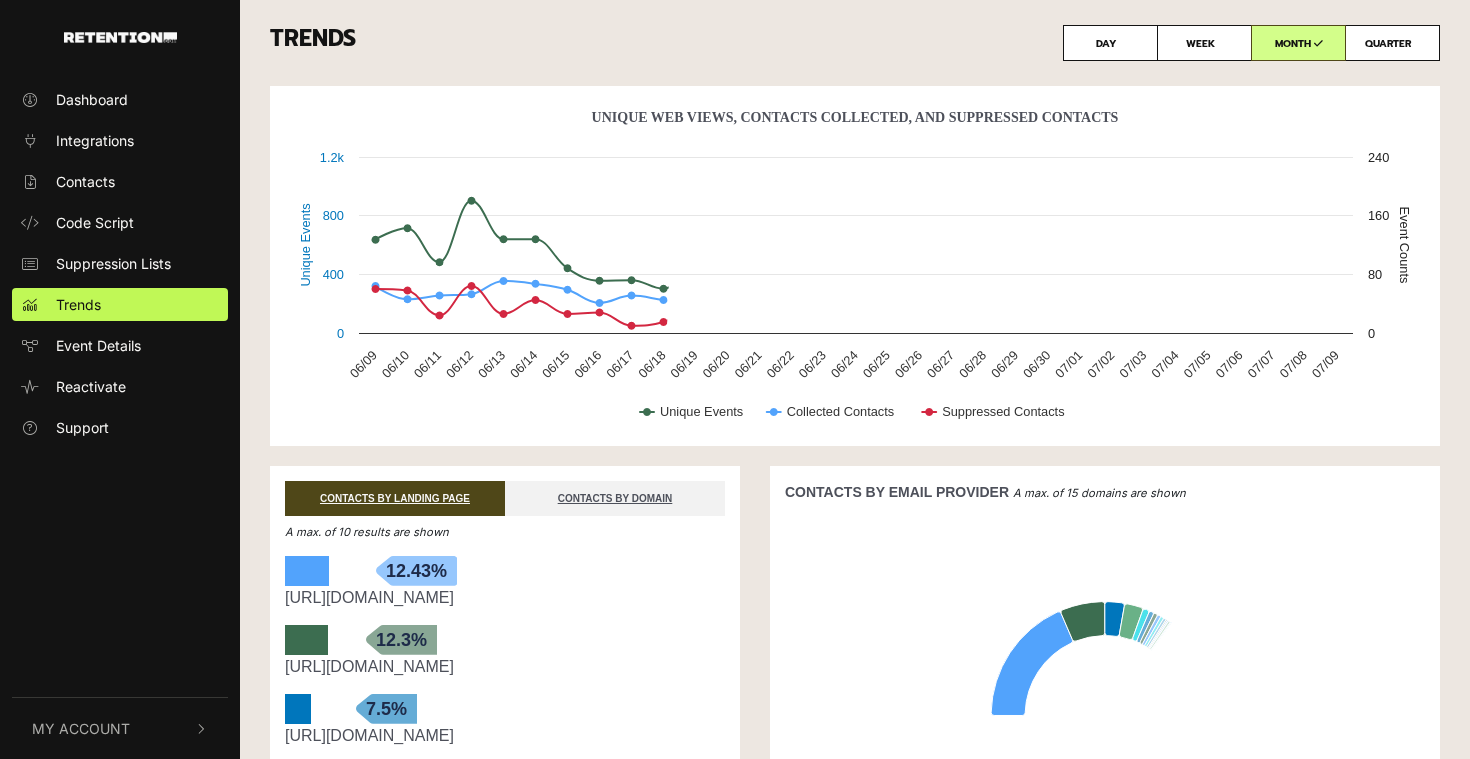 scroll, scrollTop: 0, scrollLeft: 0, axis: both 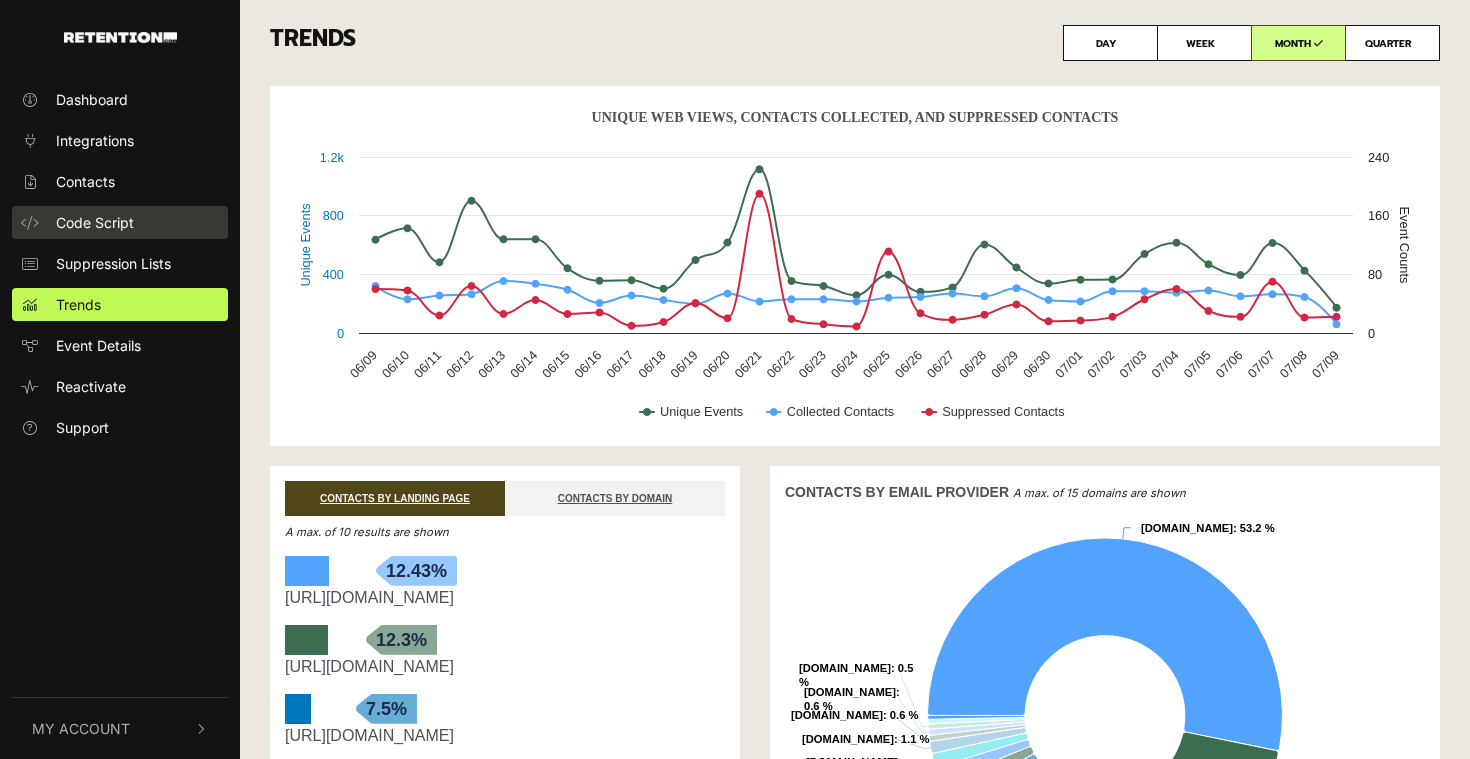 click on "Code Script" at bounding box center [95, 222] 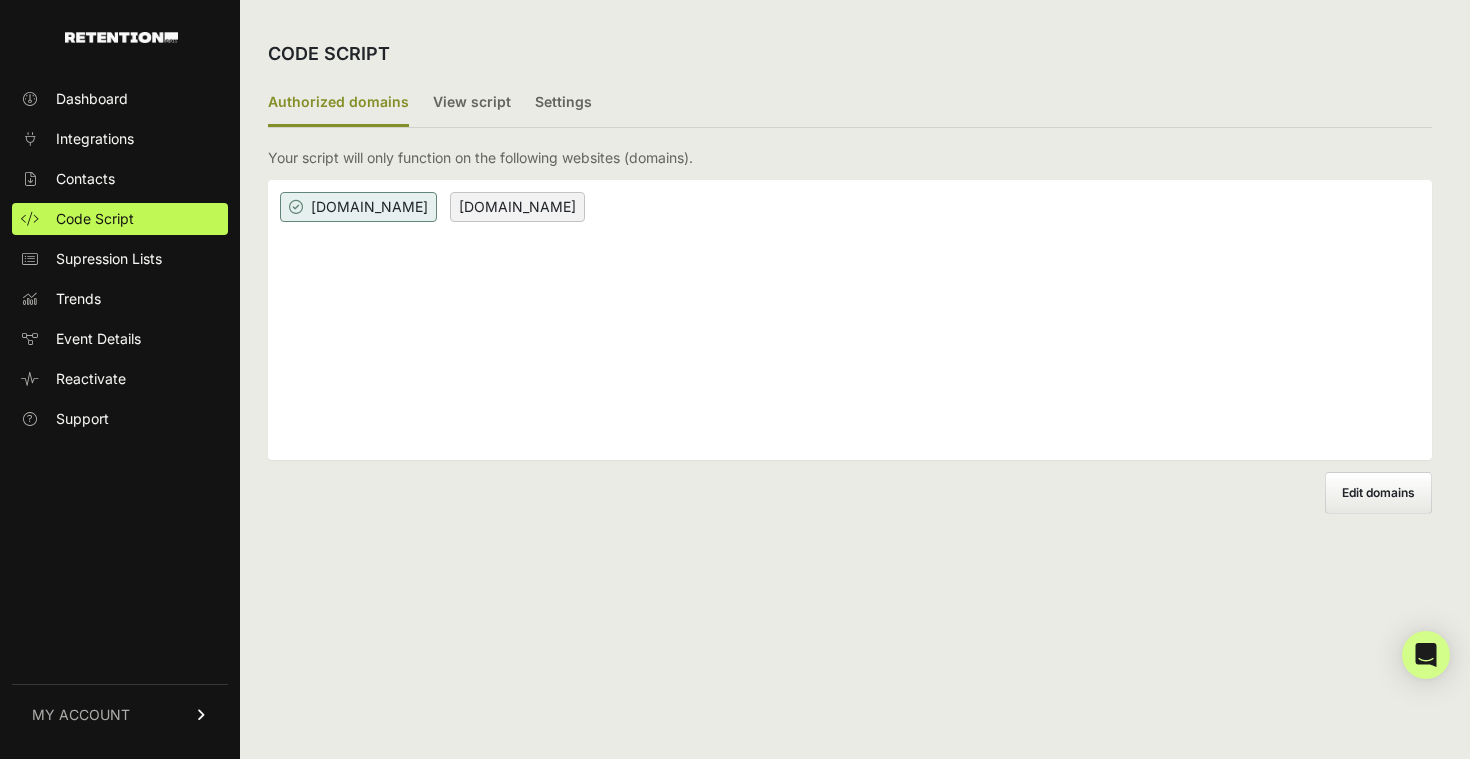 scroll, scrollTop: 0, scrollLeft: 0, axis: both 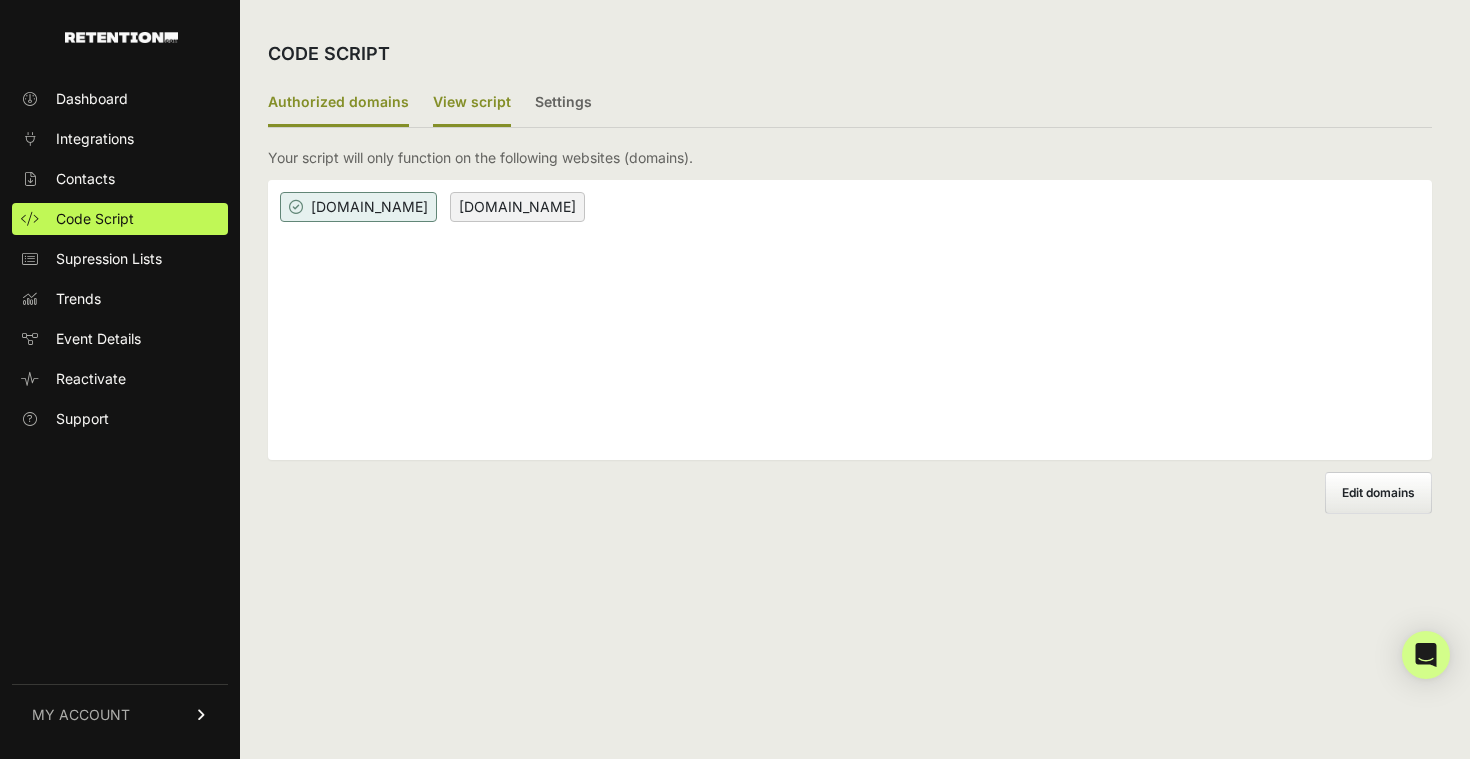 click on "View script" at bounding box center [472, 103] 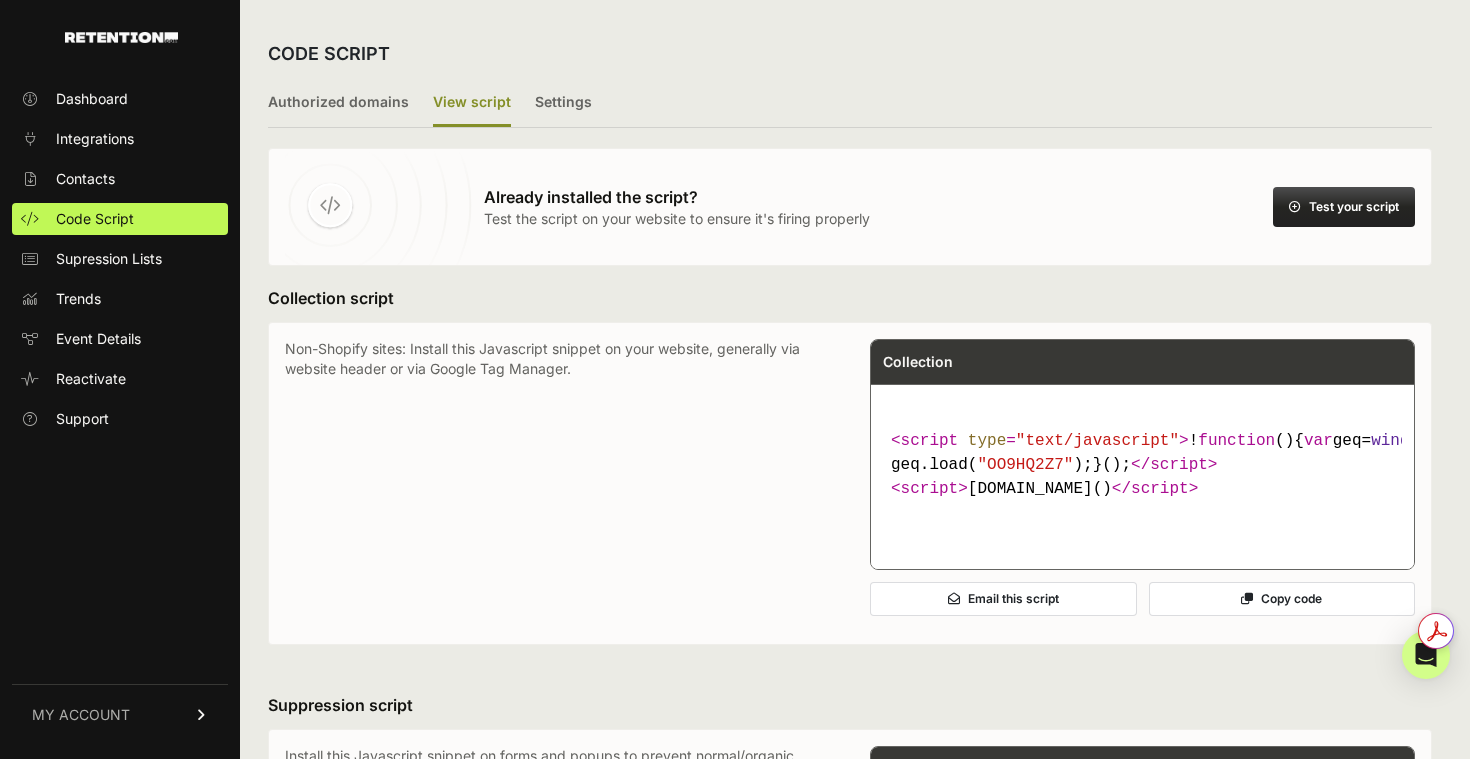 click on "Test your script" at bounding box center (1344, 207) 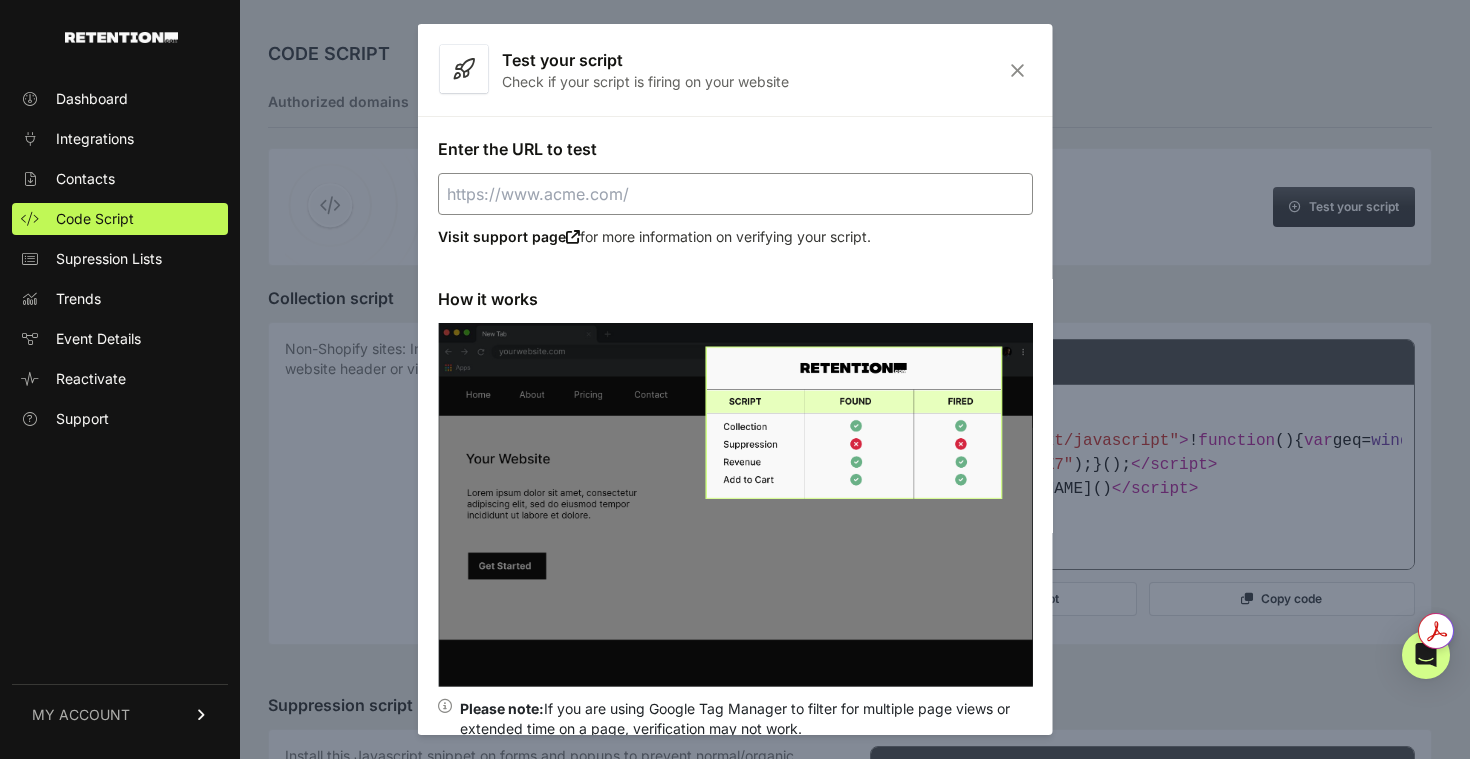 click on "Enter the URL to test" at bounding box center [735, 194] 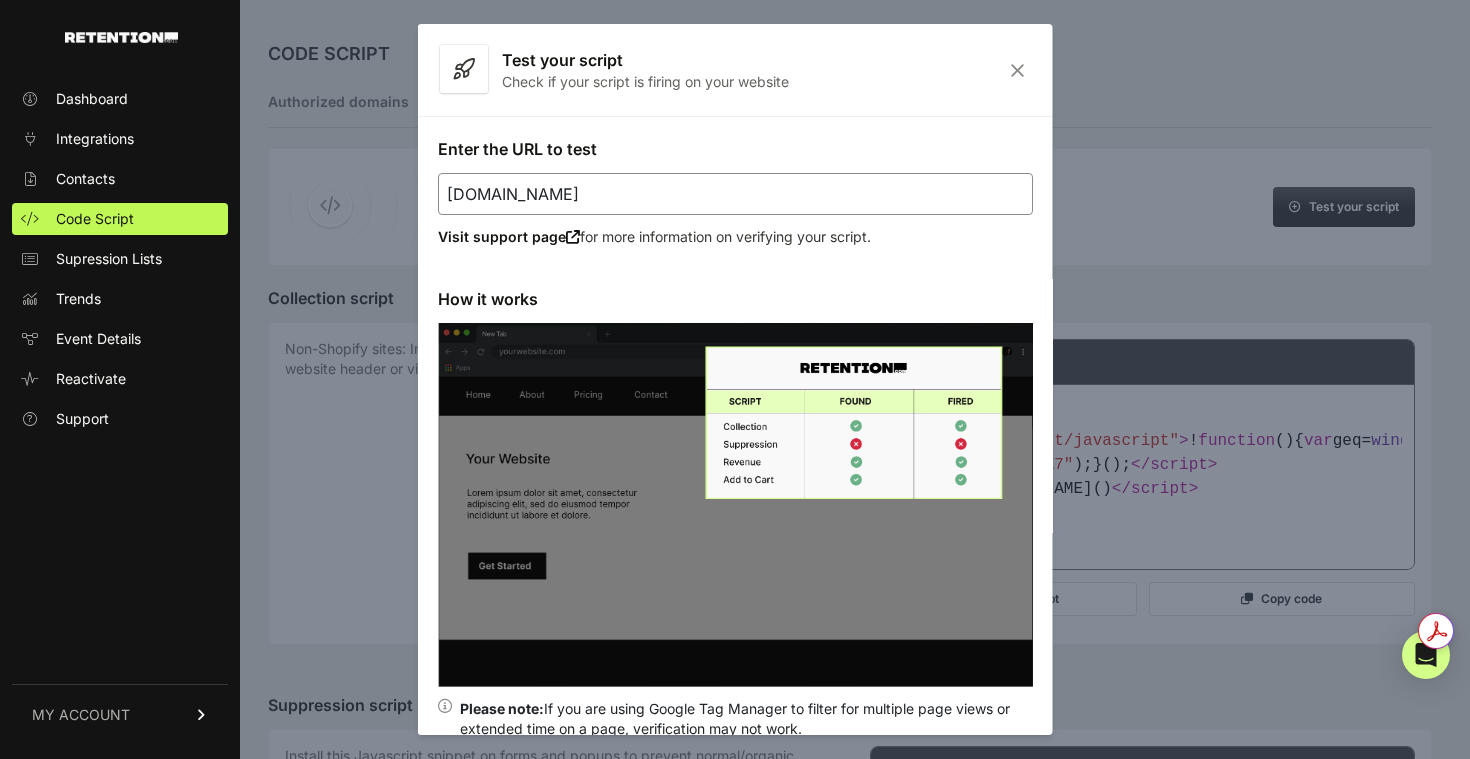 scroll, scrollTop: 105, scrollLeft: 0, axis: vertical 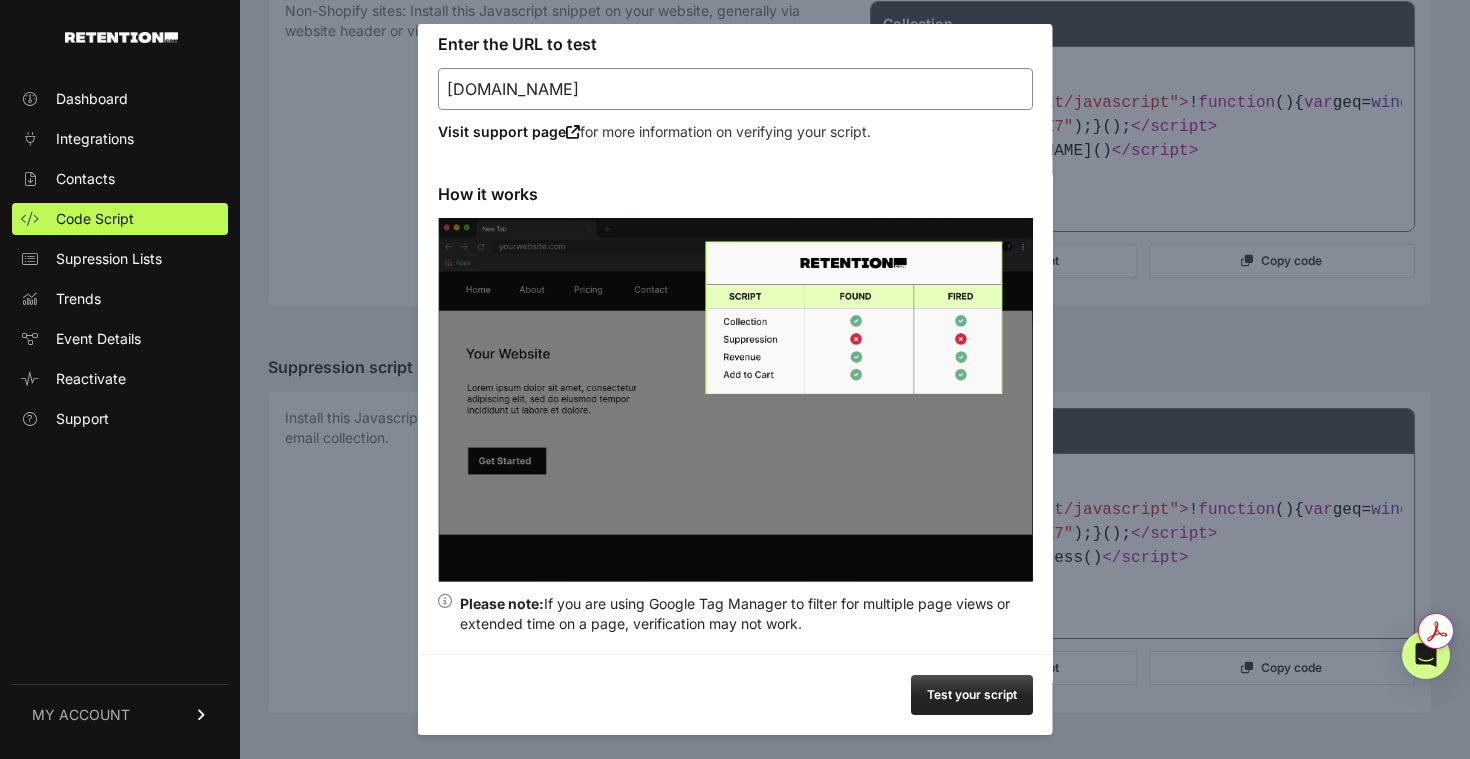click on "Test your script" at bounding box center [972, 695] 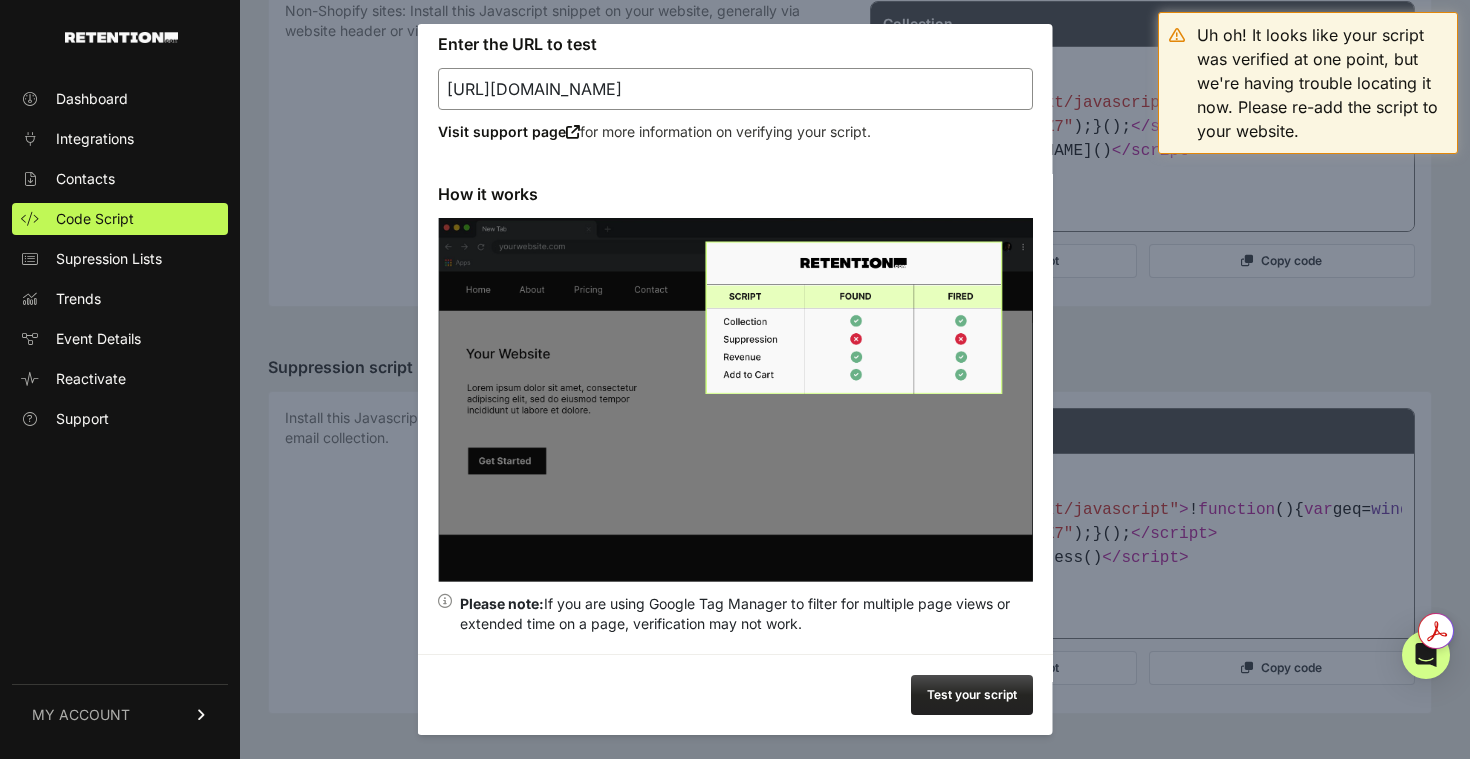 click at bounding box center (735, 379) 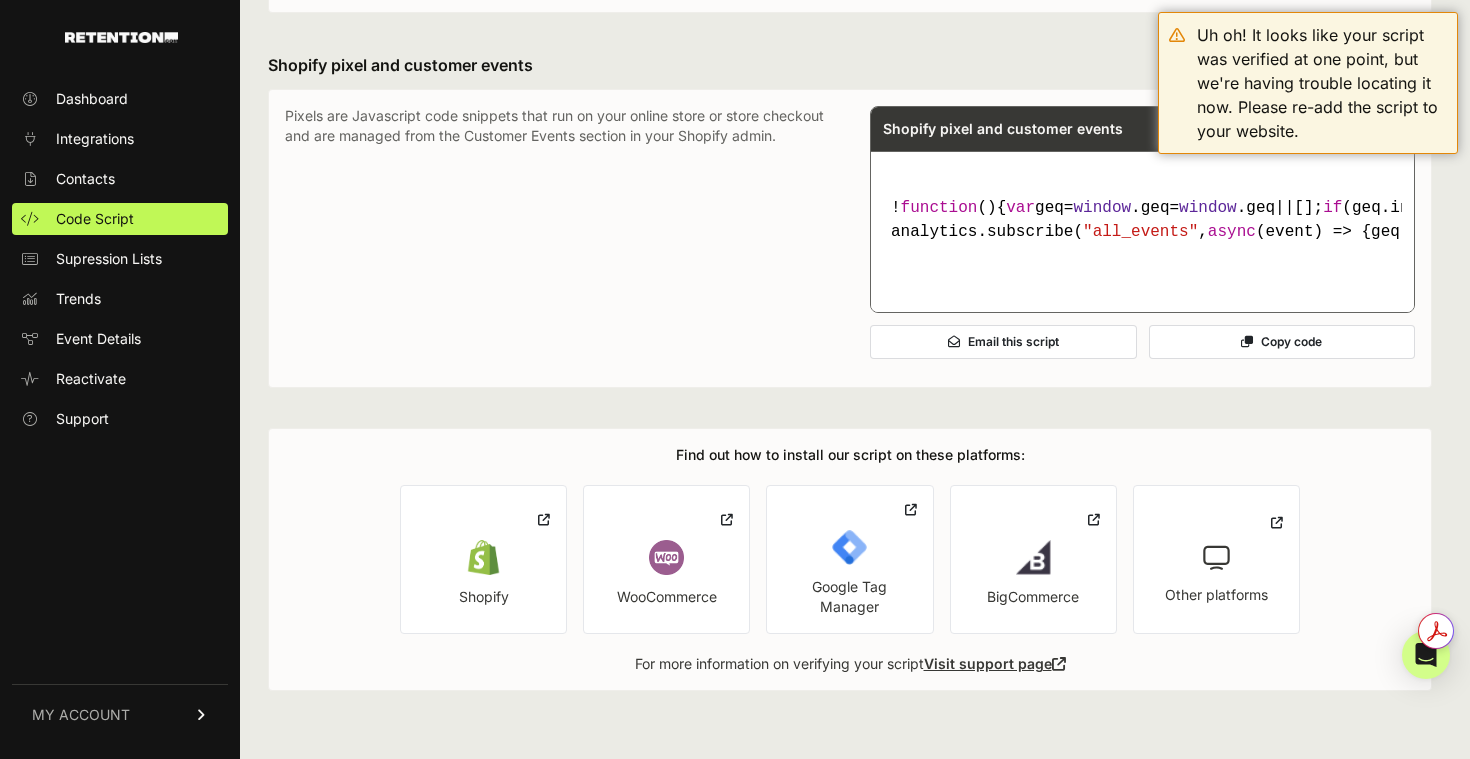 scroll, scrollTop: 1485, scrollLeft: 0, axis: vertical 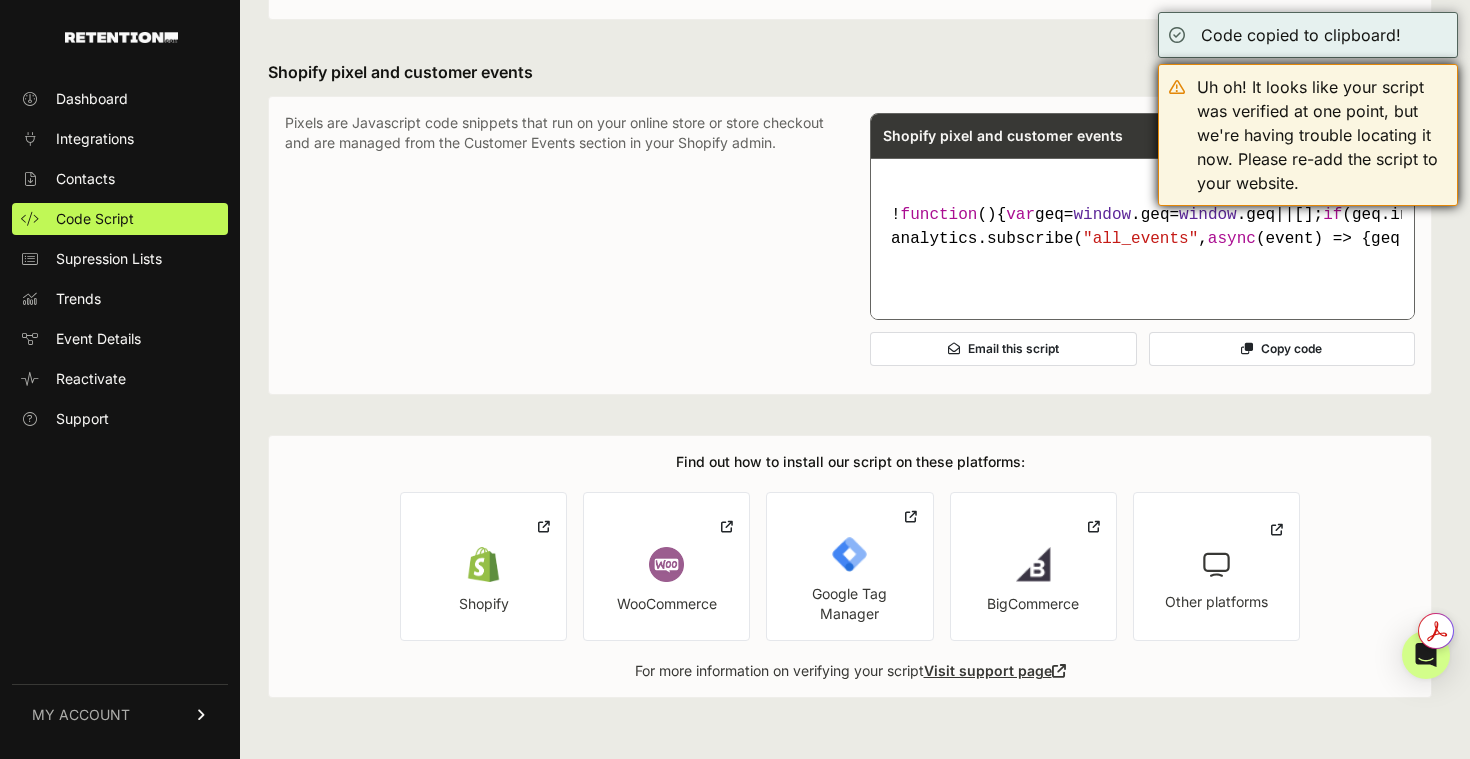 click on "Uh oh! It looks like your script was verified at one point, but we're having trouble locating it now. Please re-add the script to your website." at bounding box center [1308, 135] 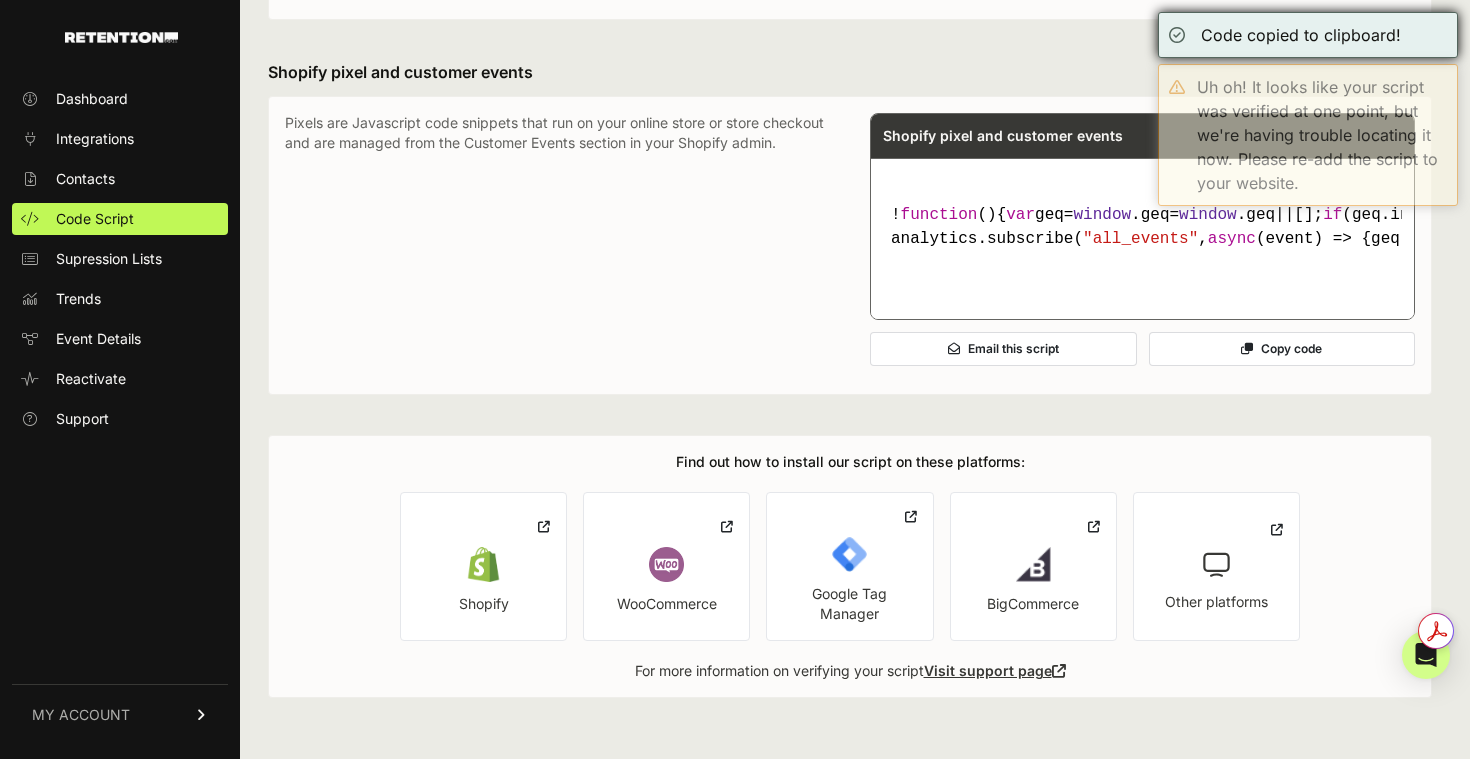 click on "Code copied to clipboard!" at bounding box center (1308, 35) 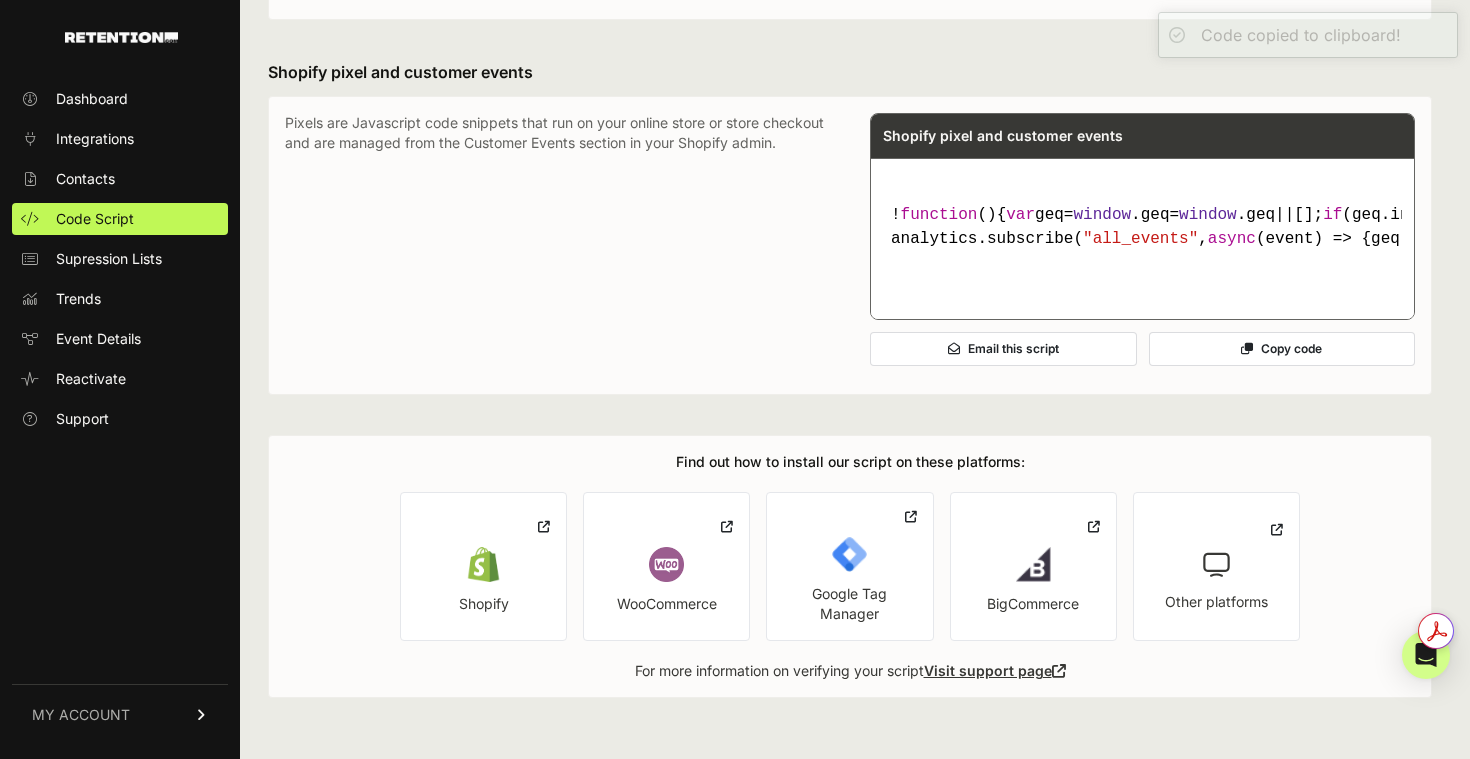 click on "Already installed the script?
Test the script on your website to ensure it's firing properly
Test your script
Test your script
Check if your script is firing on your website
Enter the URL to test
[URL][DOMAIN_NAME]
Visit support page
for more information on verifying your script.
How it works
Please note:" at bounding box center [850, -293] 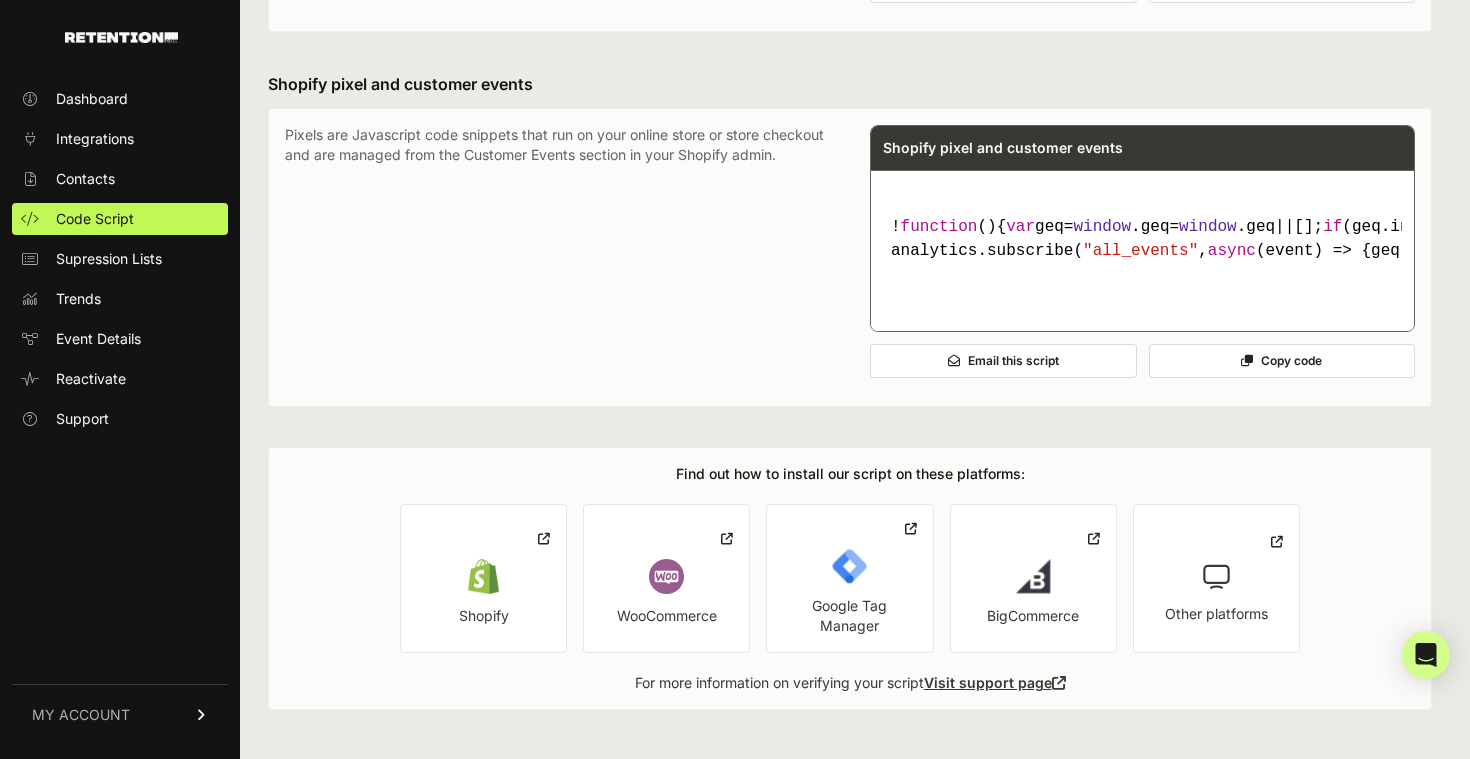 scroll, scrollTop: 1418, scrollLeft: 0, axis: vertical 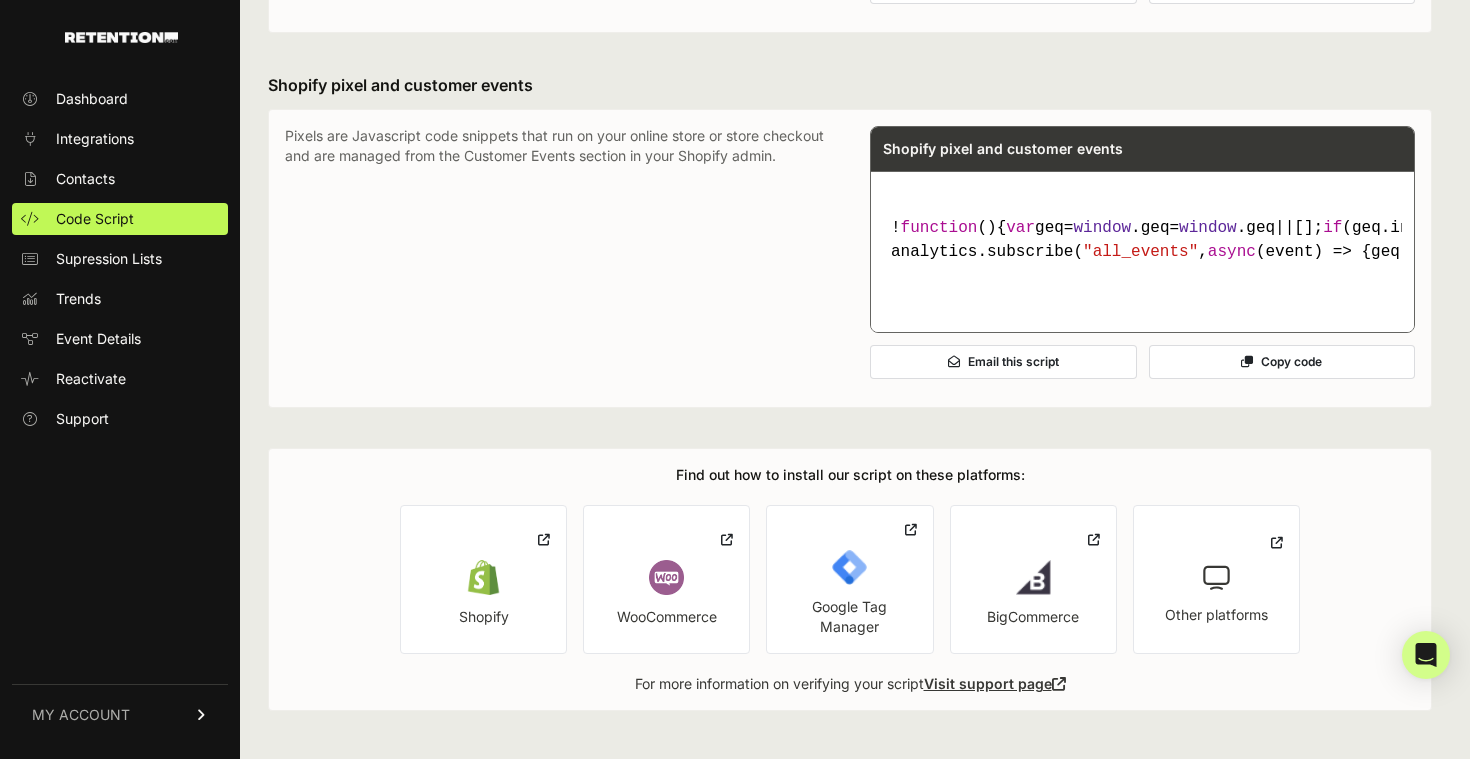 click on "< script   type = "text/javascript" >
! function ( ) { var  geq= window .geq= window .geq||[]; if (geq.initialize)  return ; if  (geq.invoked){ if  ( window .console &&  console .error) { console .error( "GE snippet included twice." );} return ;}geq.invoked =  true ;geq.methods = [ "page" ,  "suppress" ,  "track" ,  "doNotTrack" ,  "trackOrder" ,  "identify" ,  "addToCart" ,  "callBack" ,  "event" ];geq.factory =  function ( method ) { return   function ( ) { var  args =  Array .[DOMAIN_NAME]( arguments );args.unshift(method);geq.push(args); return  geq;};}; for  ( var  i =  0 ; i < geq.methods.length; i++) { var  key = geq.methods[i];geq[key] = geq.factory(key);} geq.load =  function ( key ) { var  script =  document .createElement( "script" );script.type =  "text/javascript" ;script.async =  true ;  if  (location.href.includes( "vge=true" )) {script.src =  "[URL][DOMAIN_NAME]"  + key +  "/ge.js?v="  +  Math .random();}  else  {script.src =   + key +  "/ge.js" )[" at bounding box center (1142, -136) 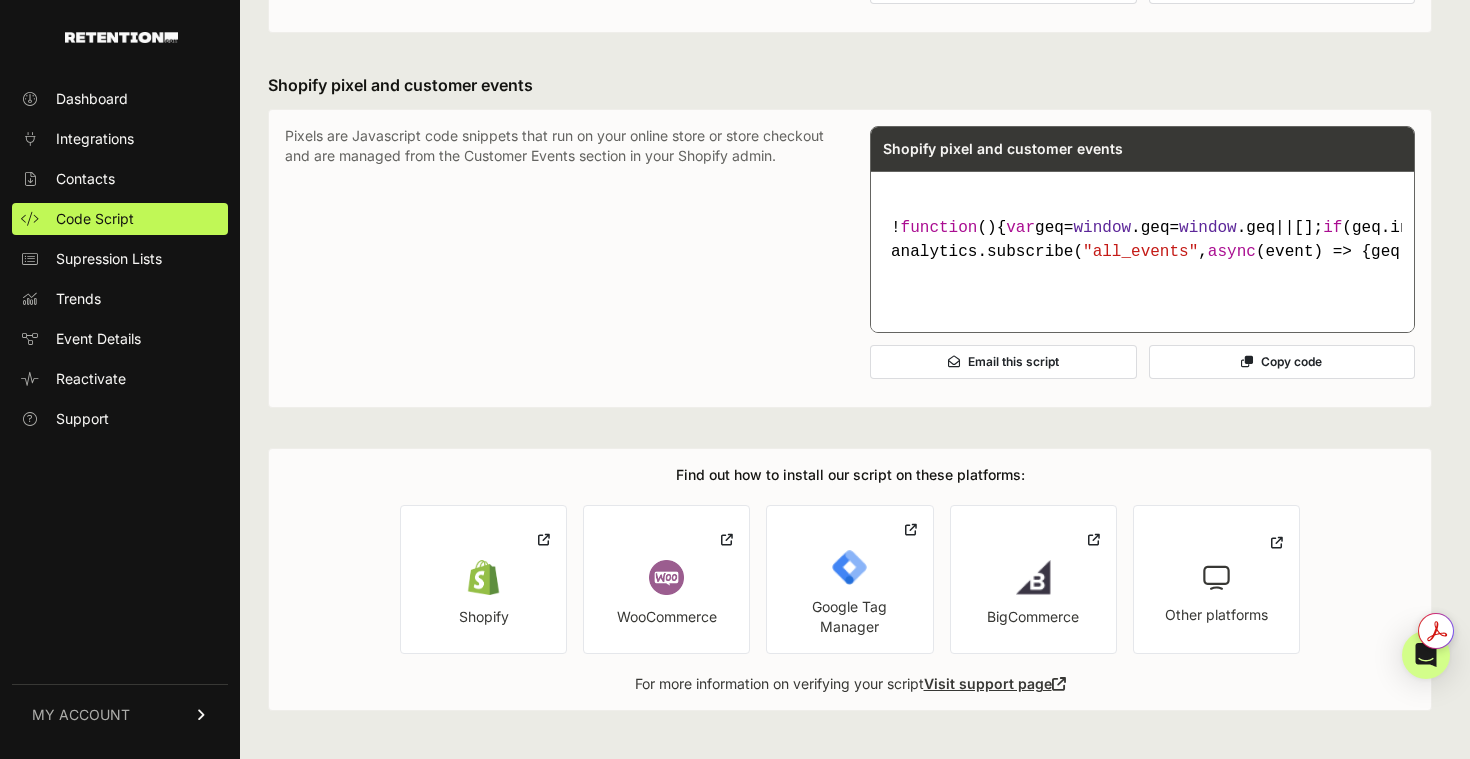 click on "Copy code" at bounding box center (1282, 362) 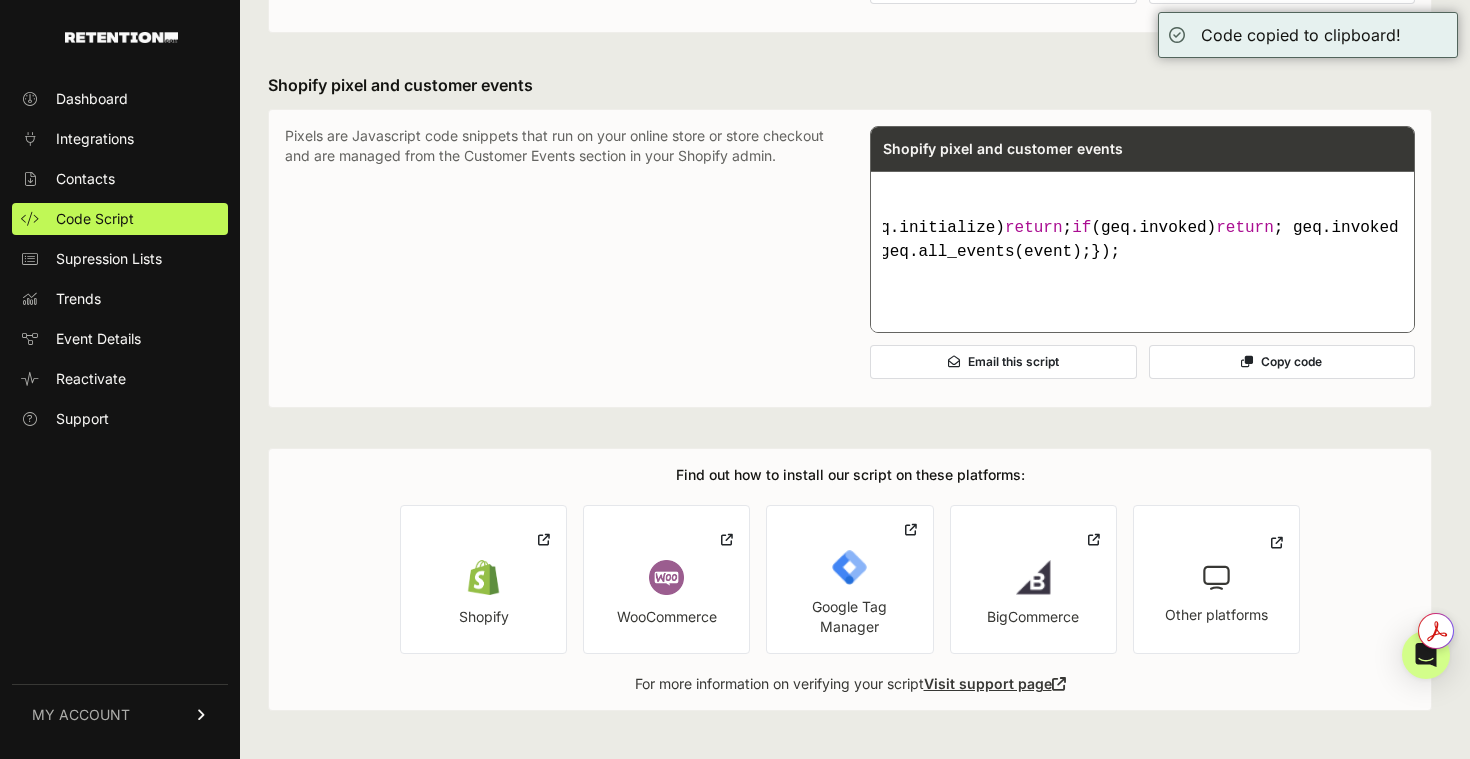 scroll, scrollTop: 0, scrollLeft: 0, axis: both 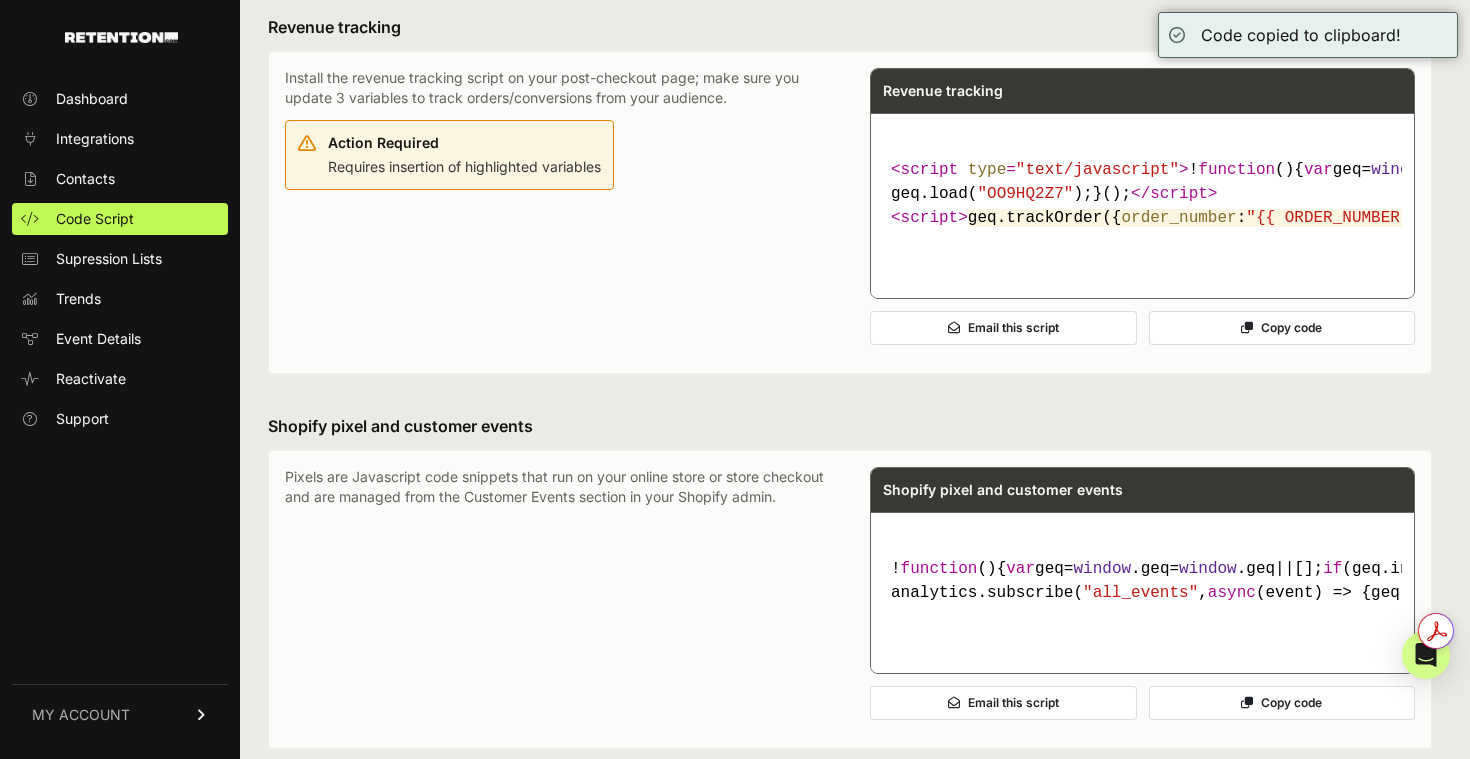 click on "Already installed the script?
Test the script on your website to ensure it's firing properly
Test your script
Test your script
Check if your script is firing on your website
Enter the URL to test
[URL][DOMAIN_NAME]
Visit support page
for more information on verifying your script.
How it works
Please note:" at bounding box center [850, 61] 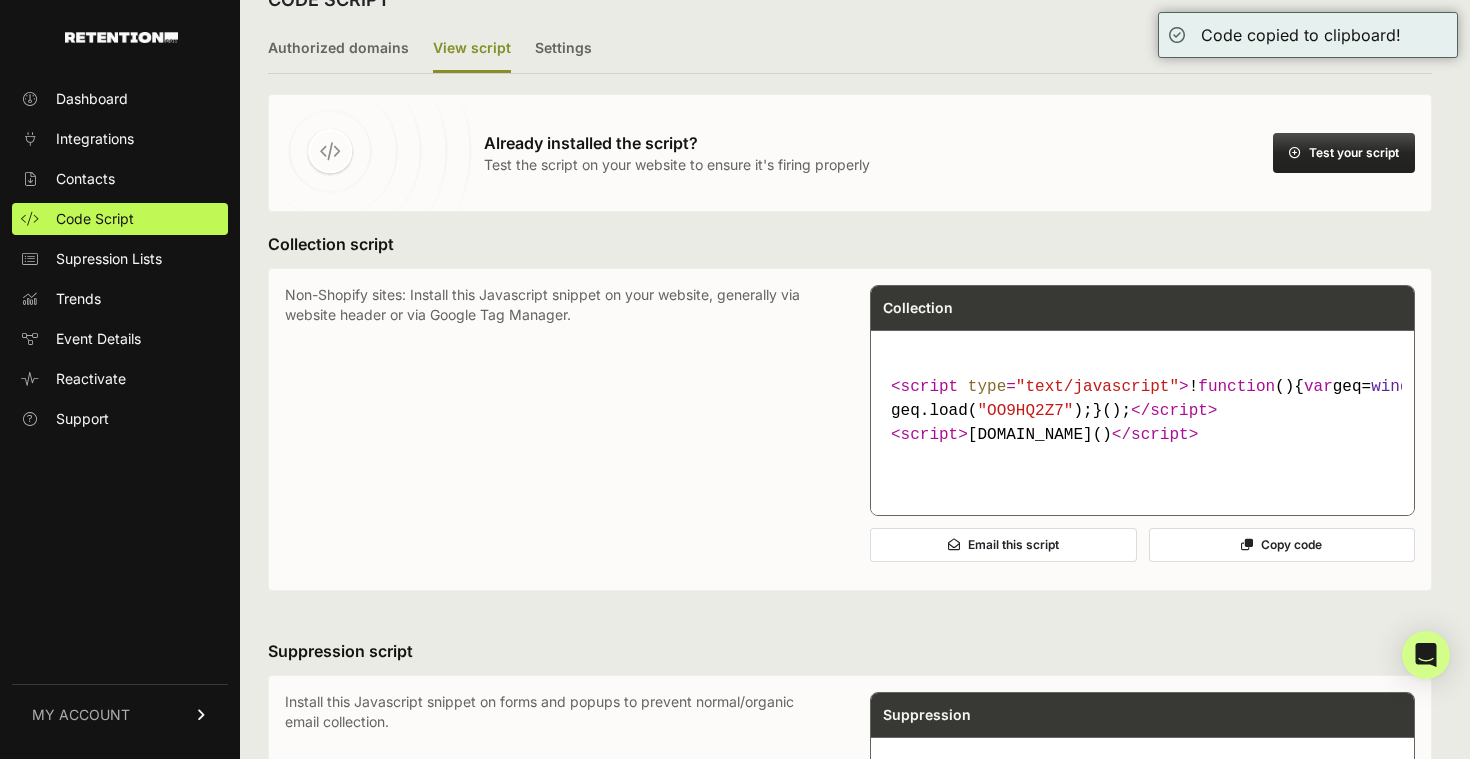 scroll, scrollTop: 0, scrollLeft: 0, axis: both 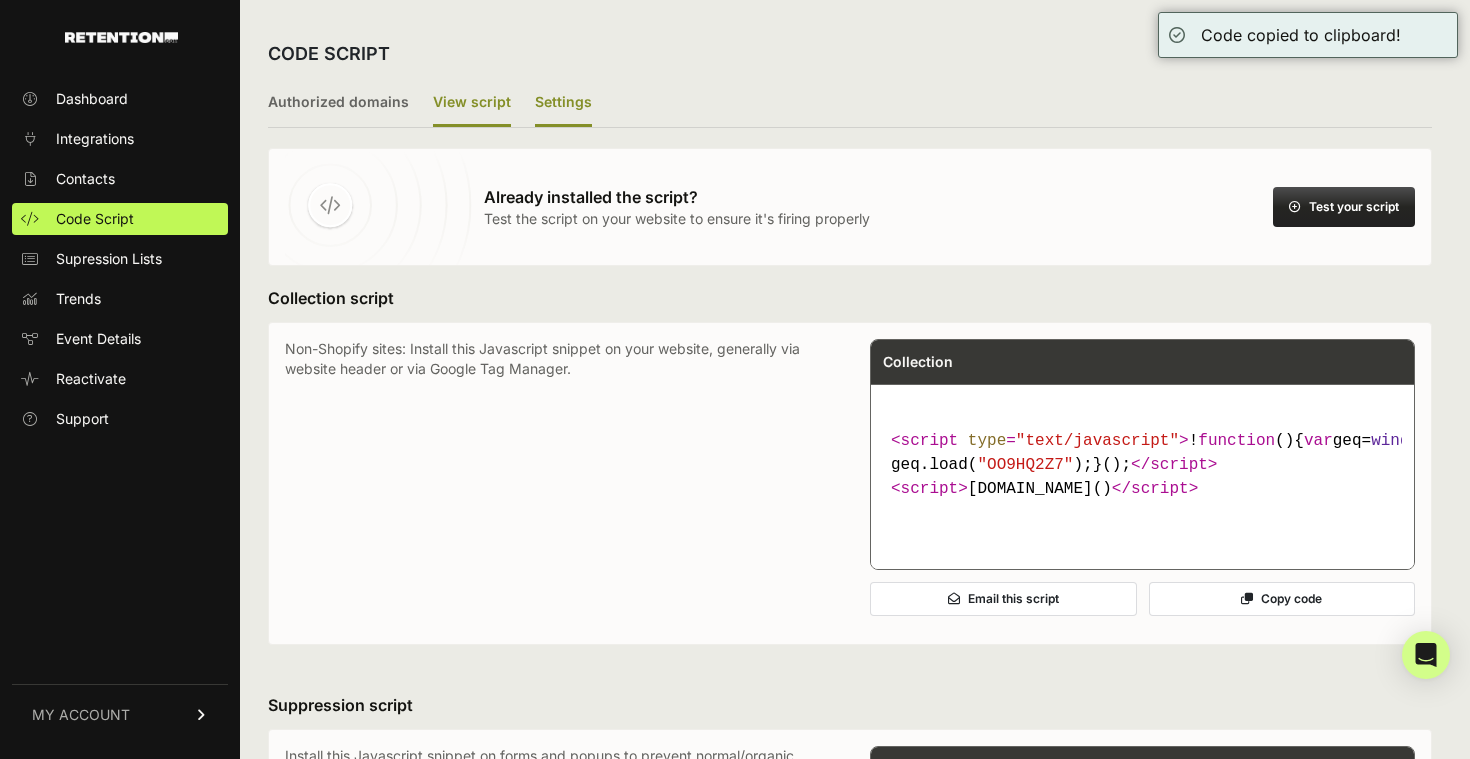 click on "Settings" at bounding box center (563, 103) 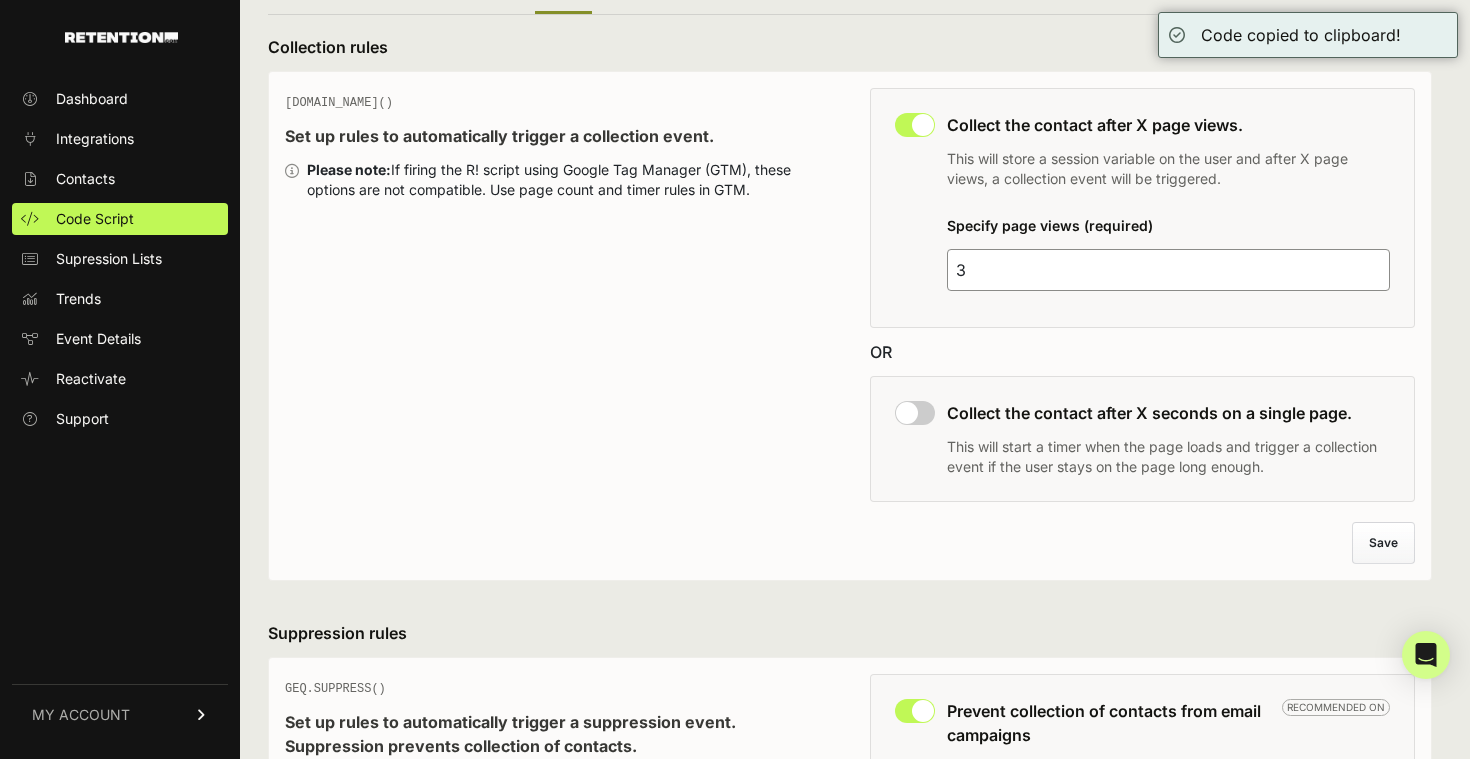 scroll, scrollTop: 0, scrollLeft: 0, axis: both 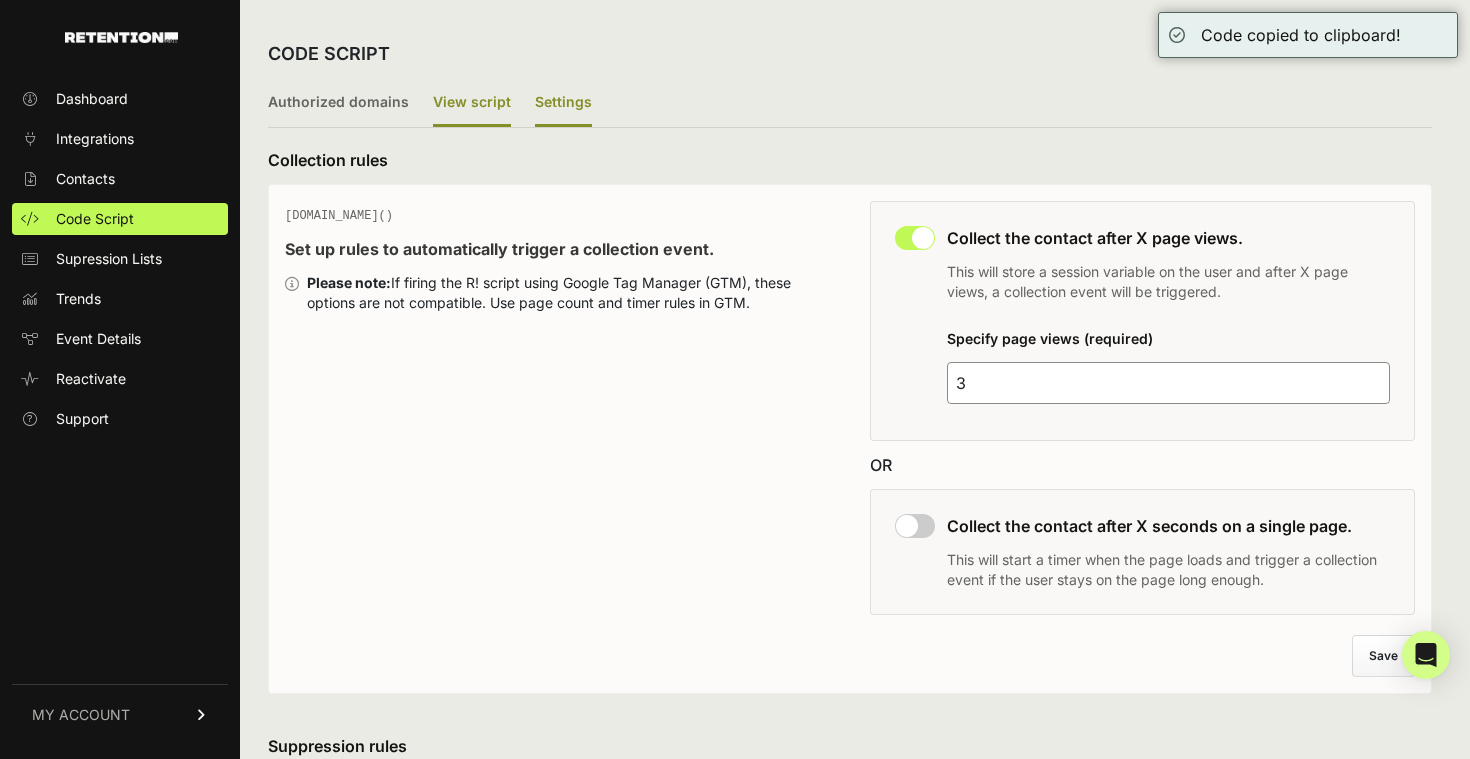 click on "View script" at bounding box center [472, 103] 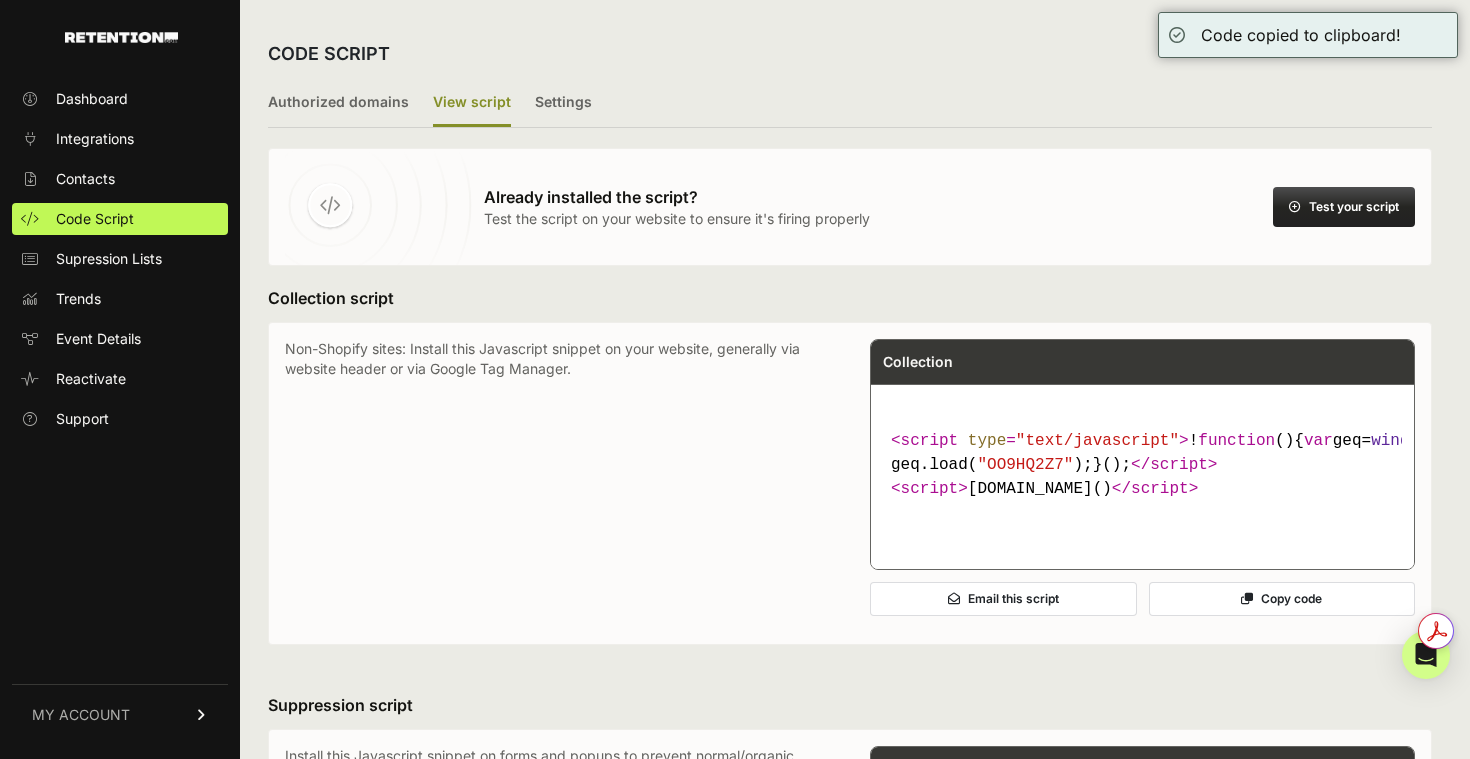 click 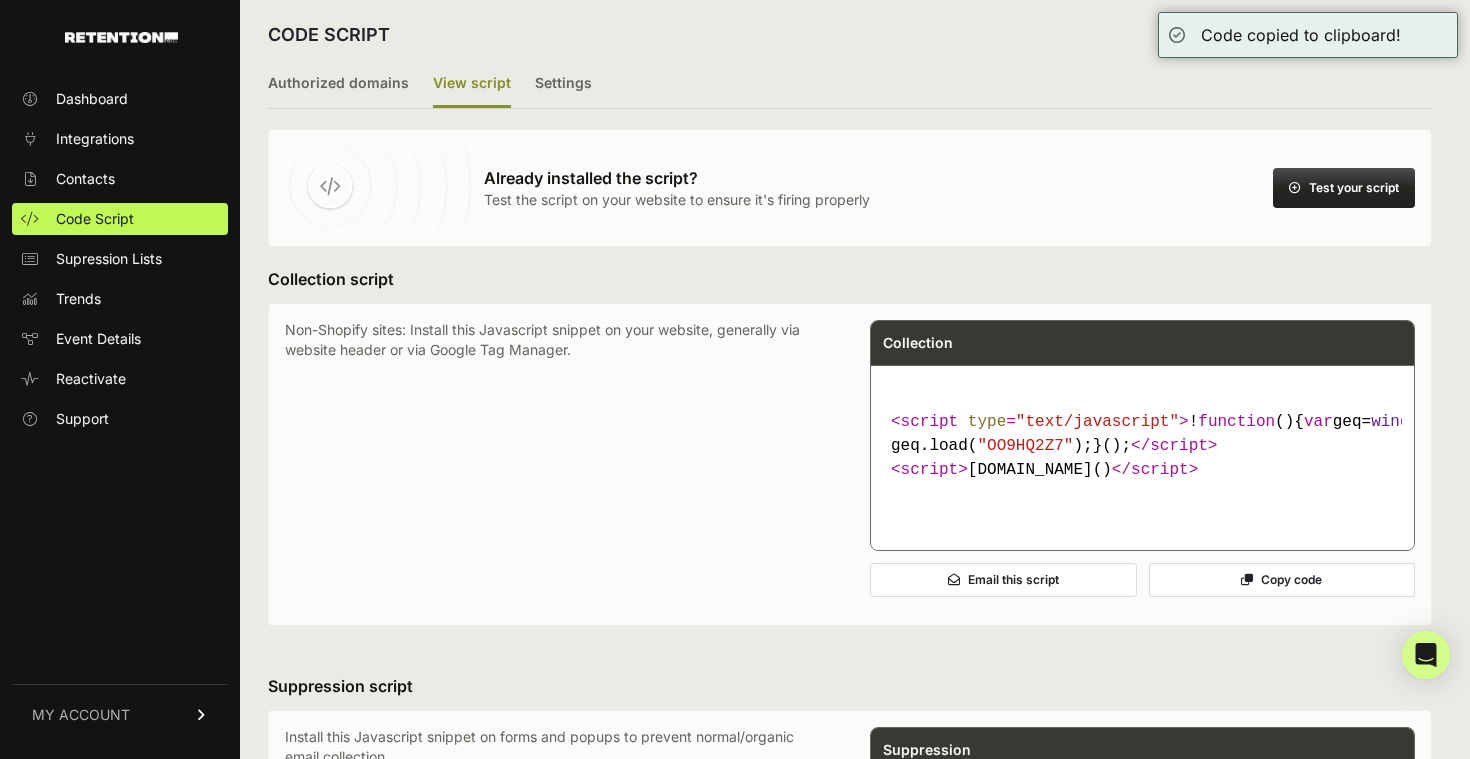 scroll, scrollTop: 17, scrollLeft: 0, axis: vertical 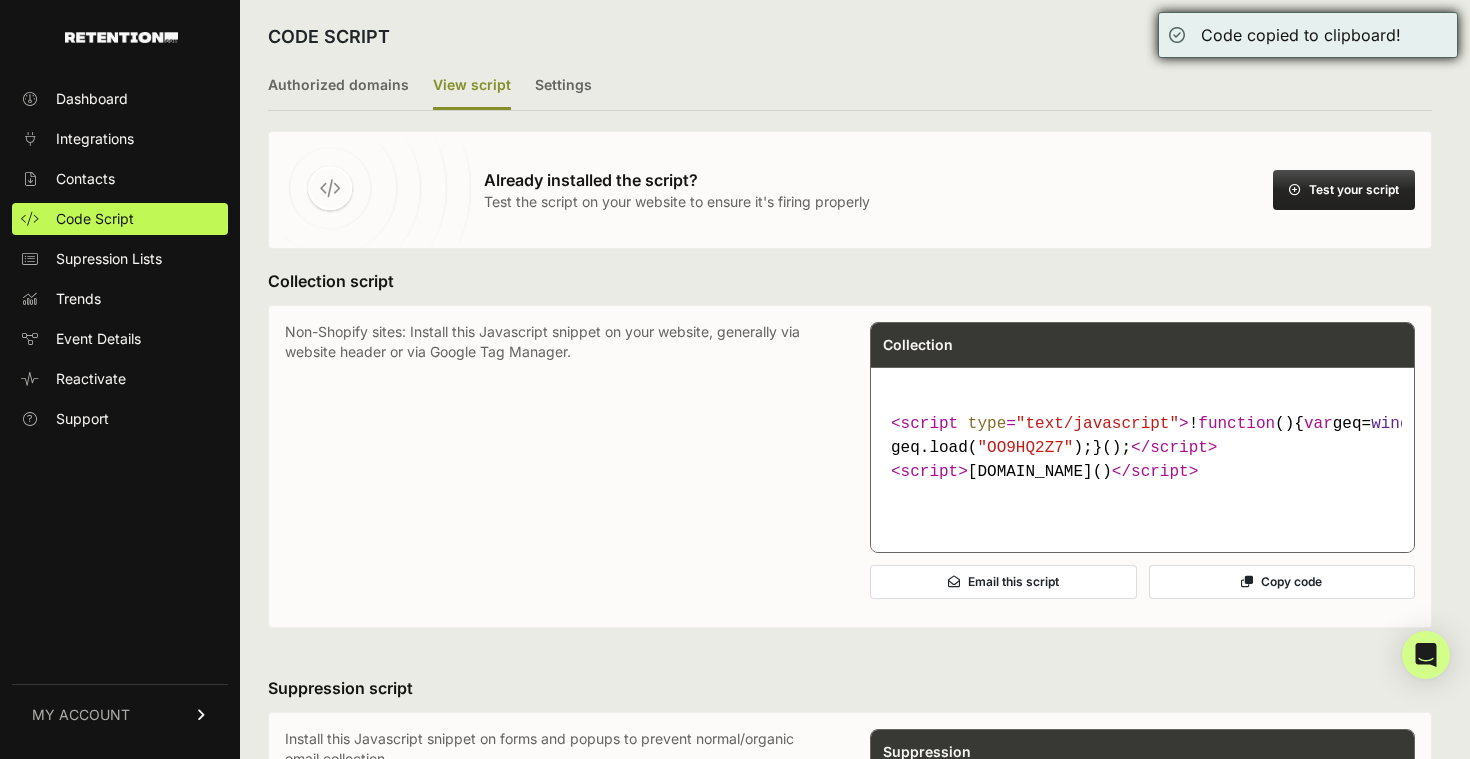 click on "Code copied to clipboard!" at bounding box center [1308, 35] 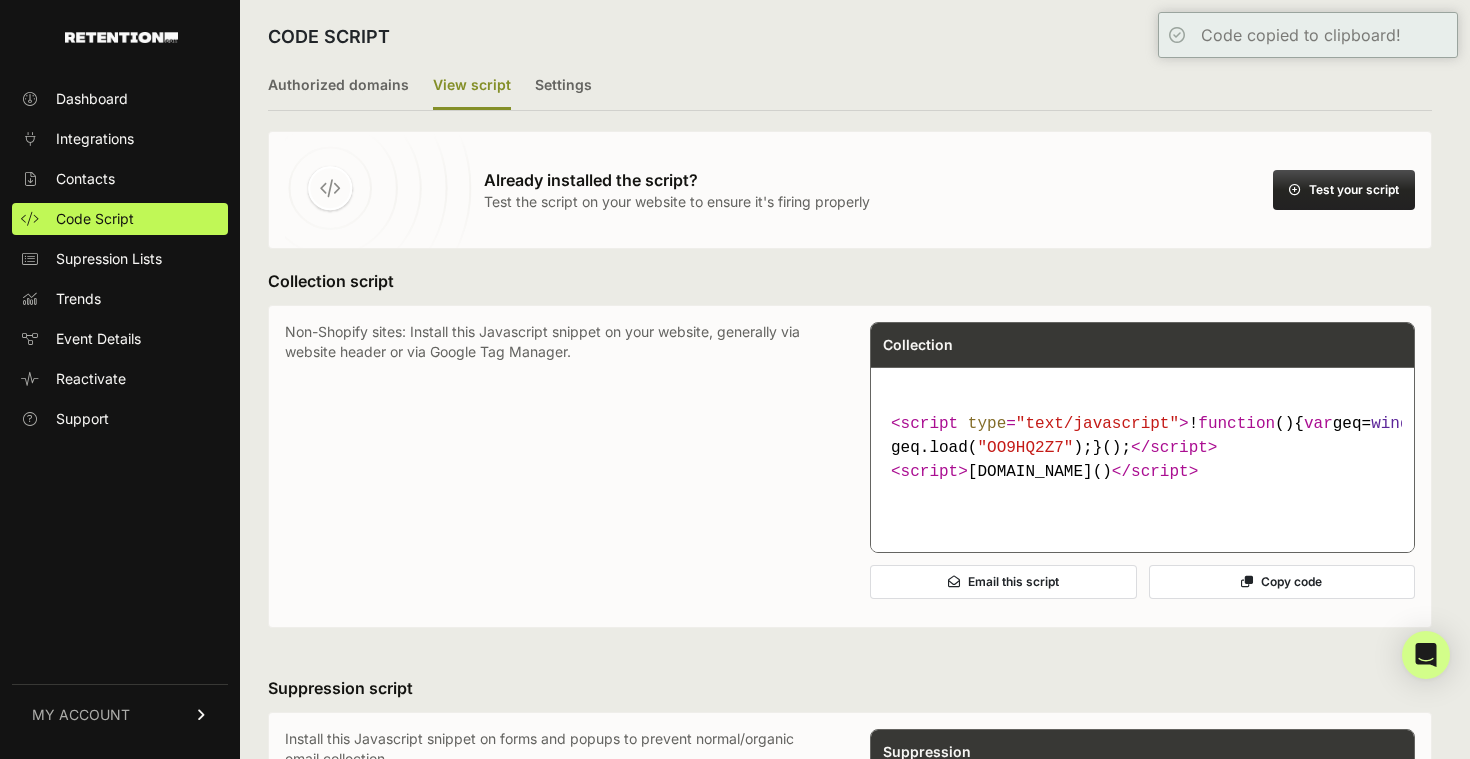 click on "Already installed the script?
Test the script on your website to ensure it's firing properly
Test your script" at bounding box center (850, 190) 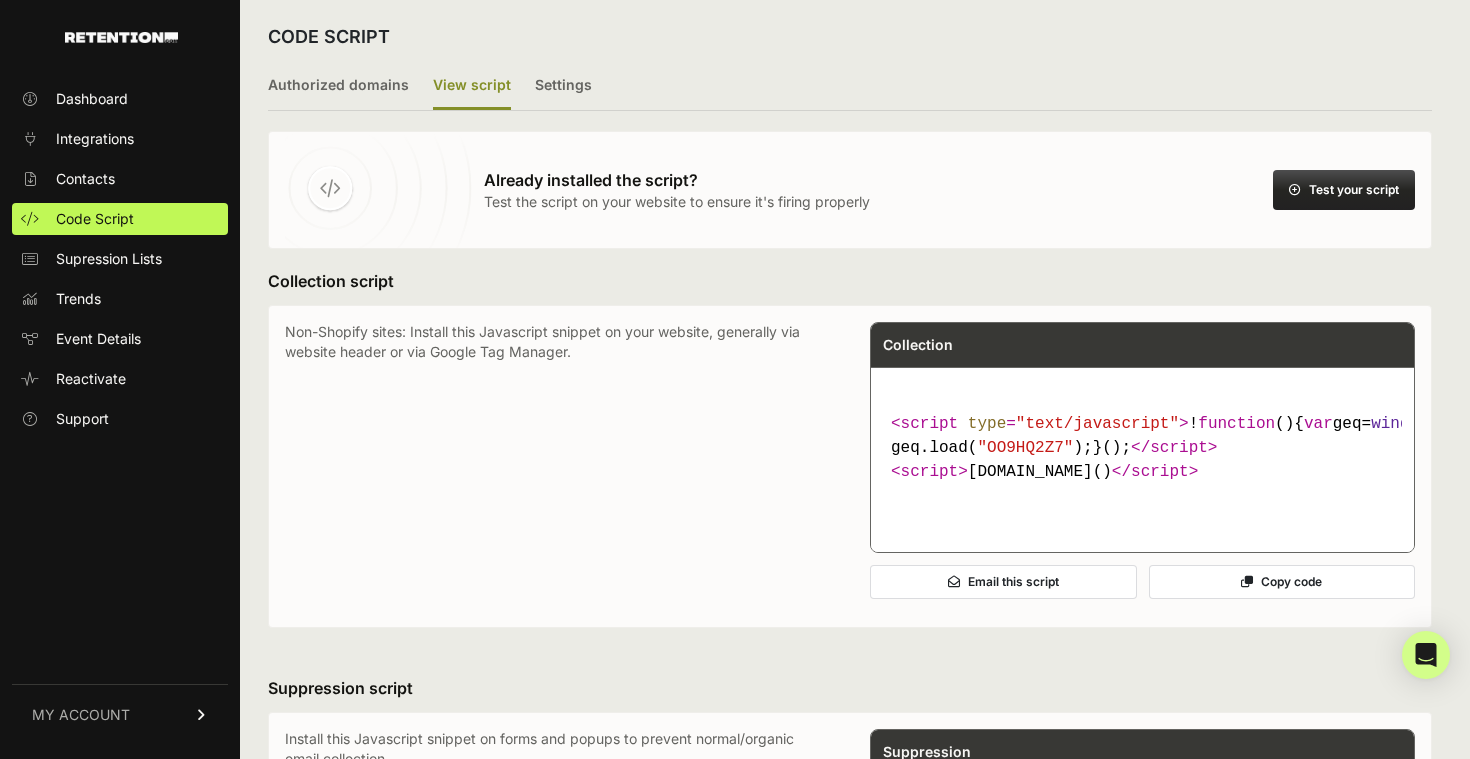 click on "Already installed the script?
Test the script on your website to ensure it's firing properly
Test your script" at bounding box center (850, 190) 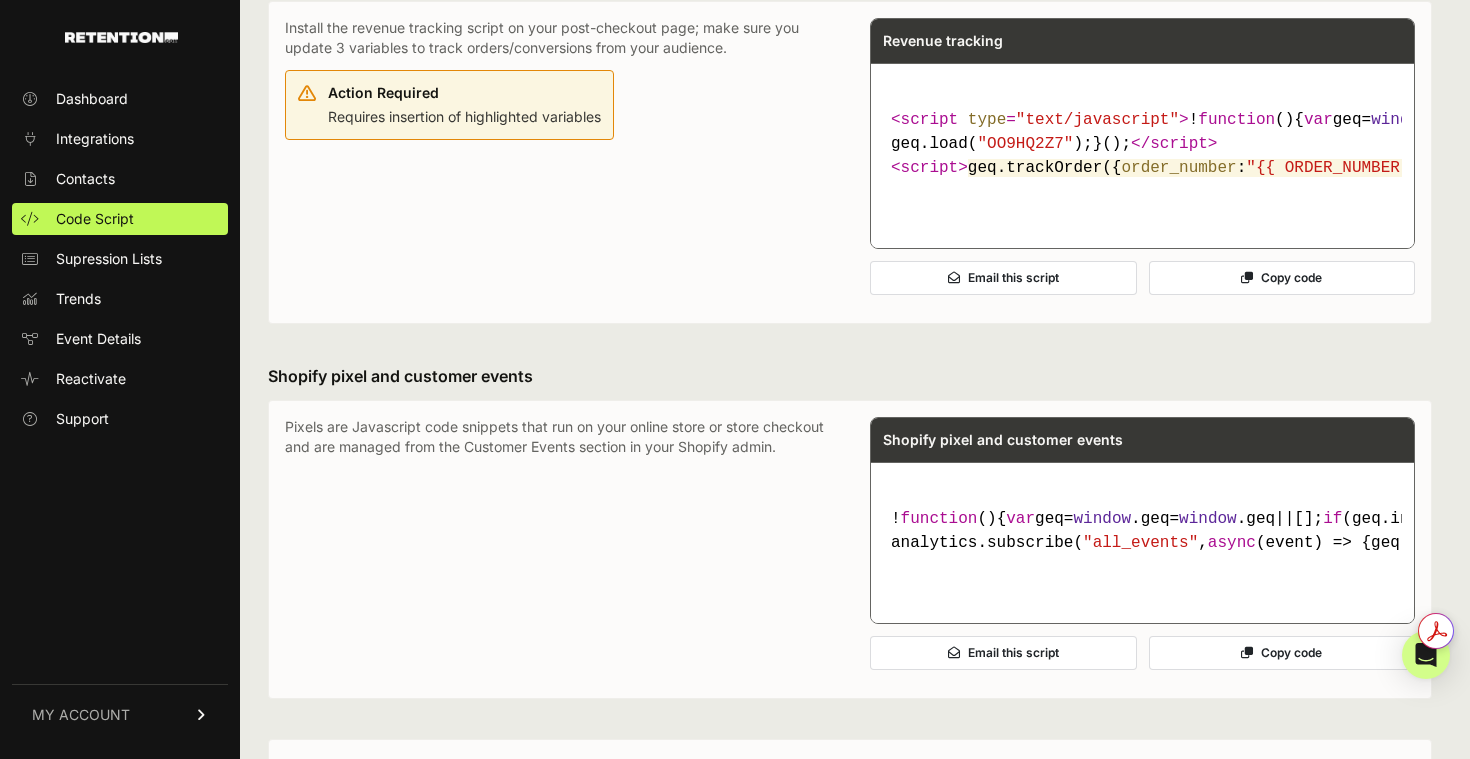 scroll, scrollTop: 1128, scrollLeft: 0, axis: vertical 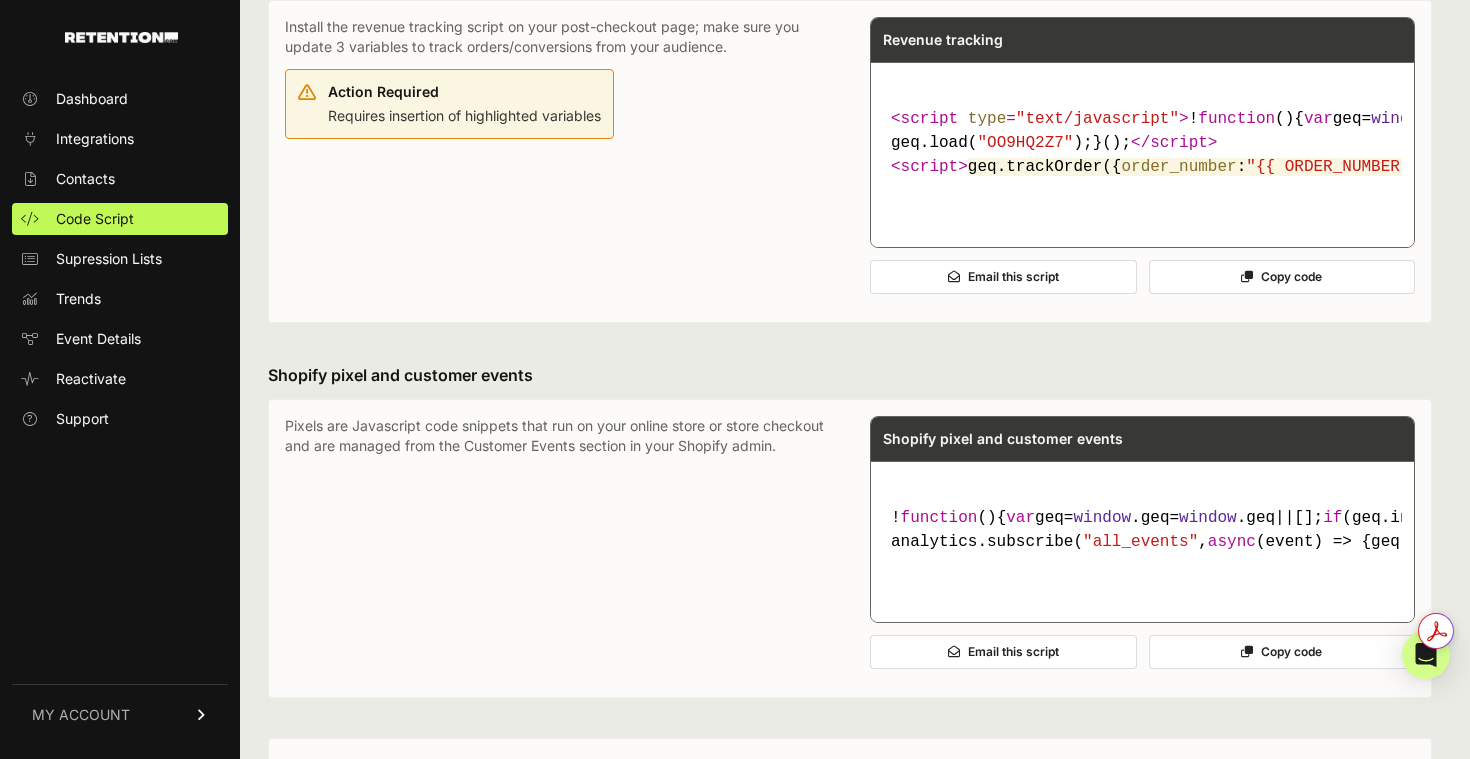 click on "Copy code" at bounding box center (1282, 277) 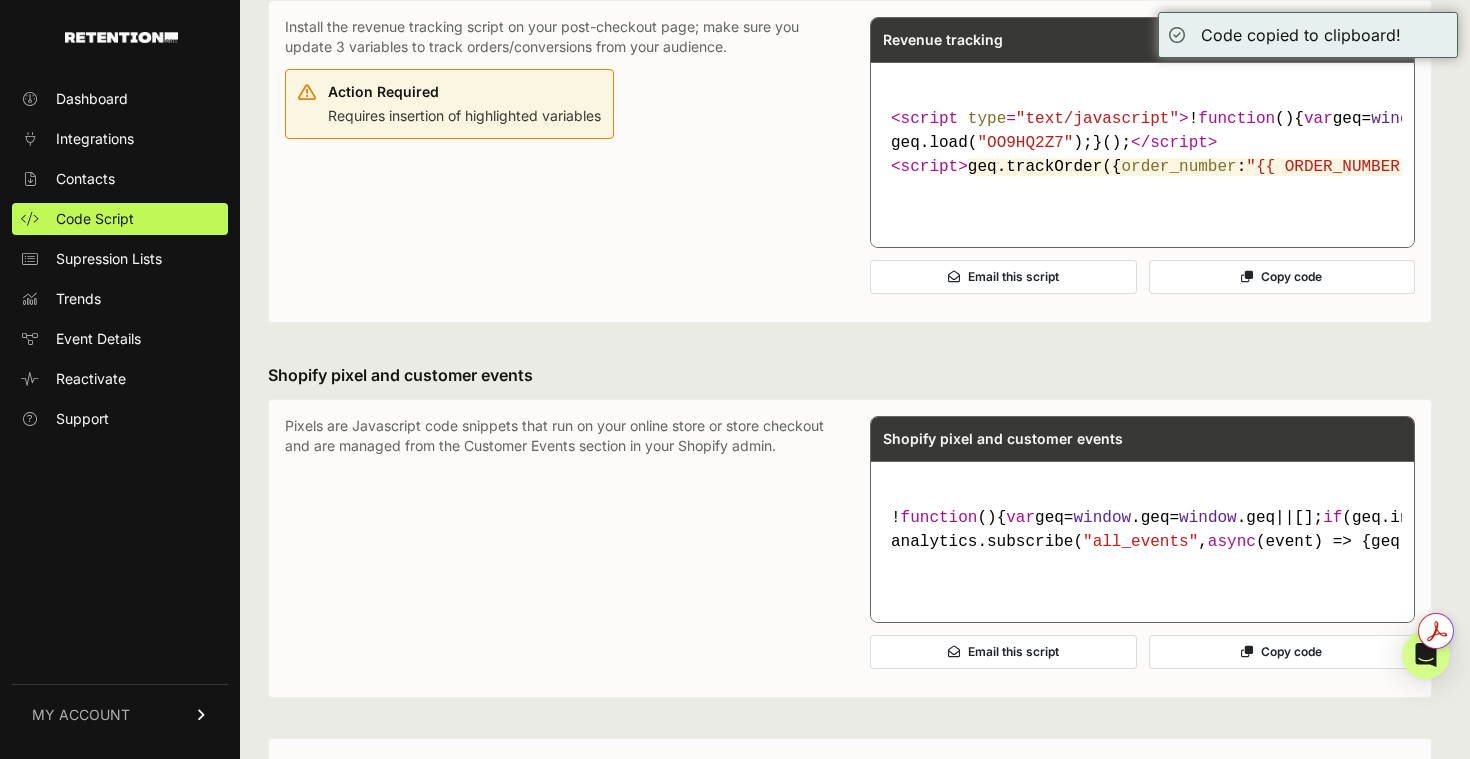 click on "geq.trackOrder({ order_number :  "{{ ORDER_NUMBER }}" ,  order_amount :  "{{ DOLLAR VALUE }}" ,  order_email :  "{{ ORDER EMAIL }}" })" at bounding box center (1529, 167) 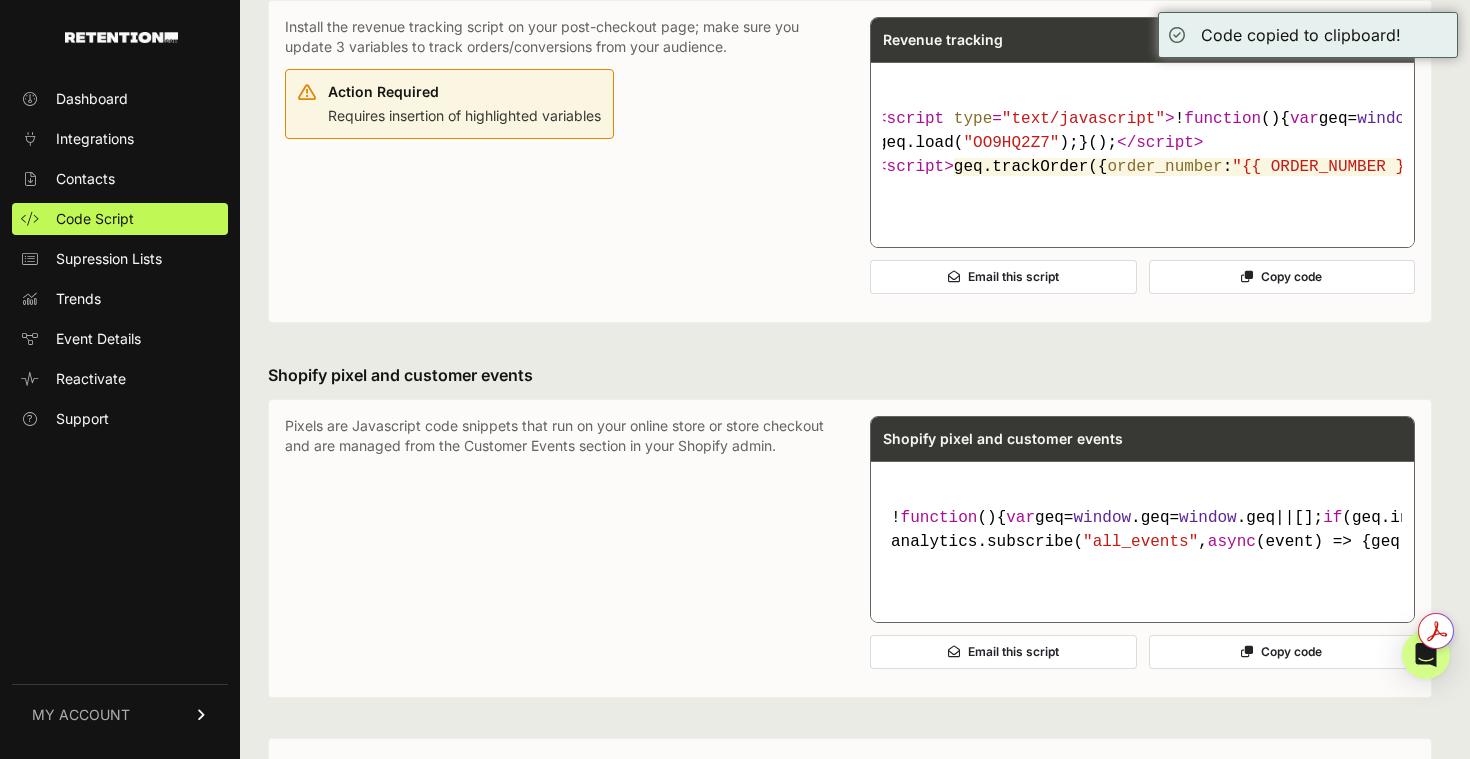 scroll, scrollTop: 0, scrollLeft: 0, axis: both 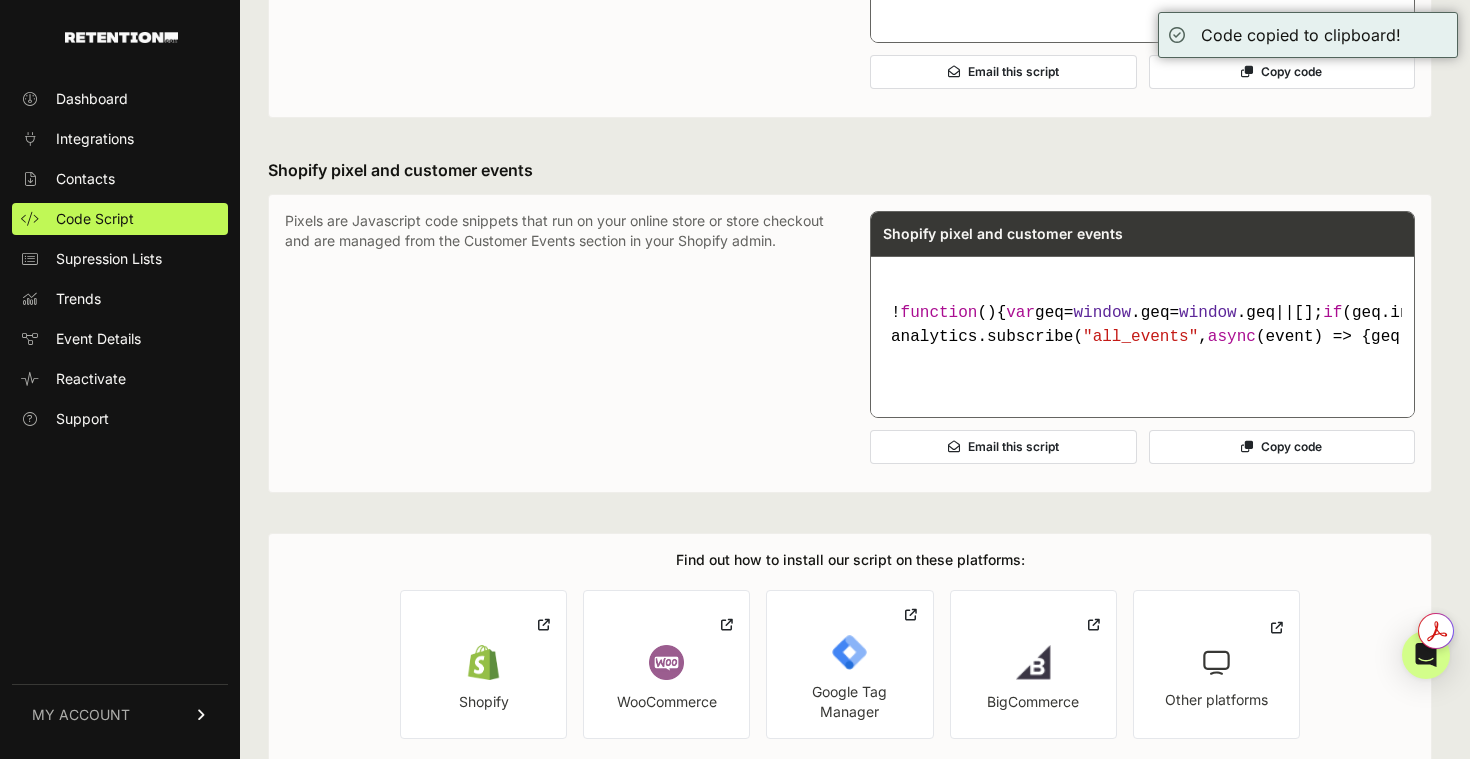 click on "Copy code" at bounding box center (1282, 447) 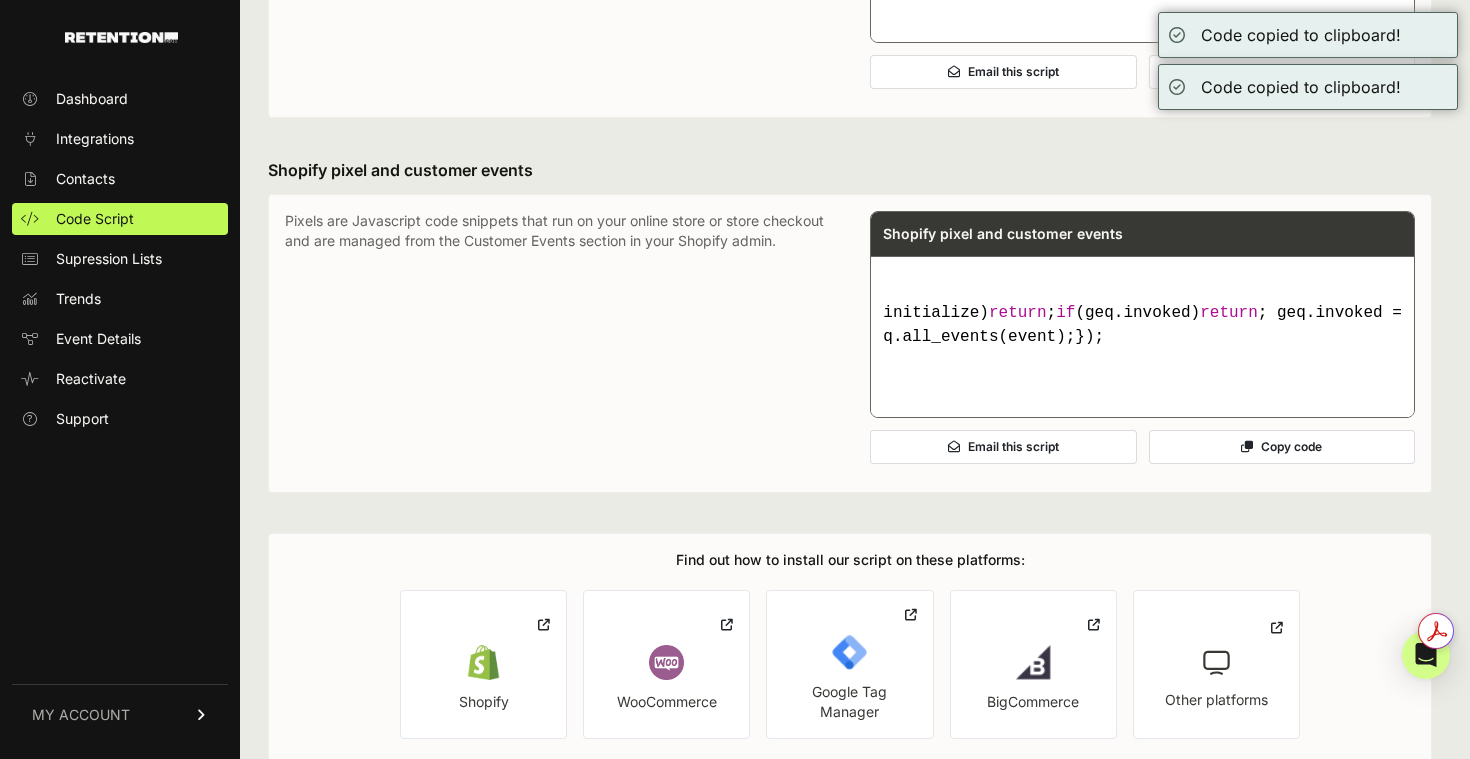scroll, scrollTop: 0, scrollLeft: 0, axis: both 